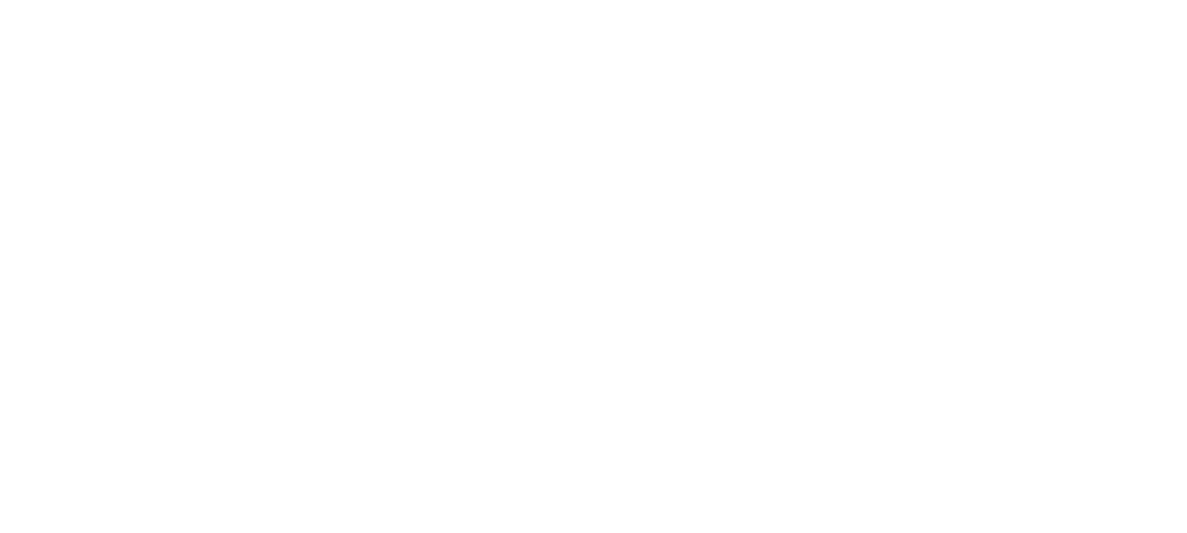 scroll, scrollTop: 0, scrollLeft: 0, axis: both 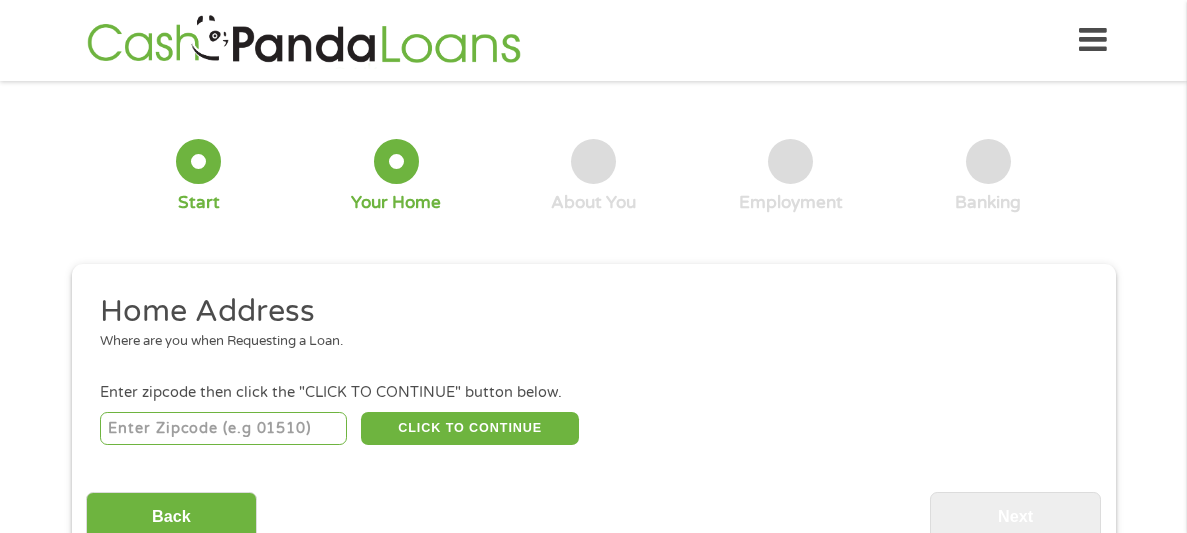 click at bounding box center (223, 429) 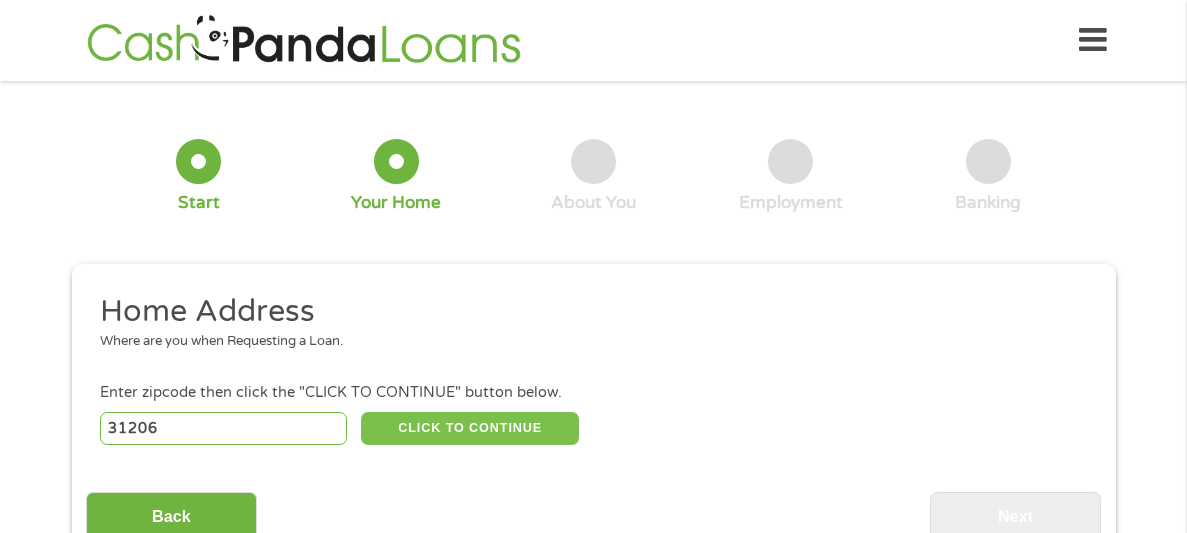 type on "31206" 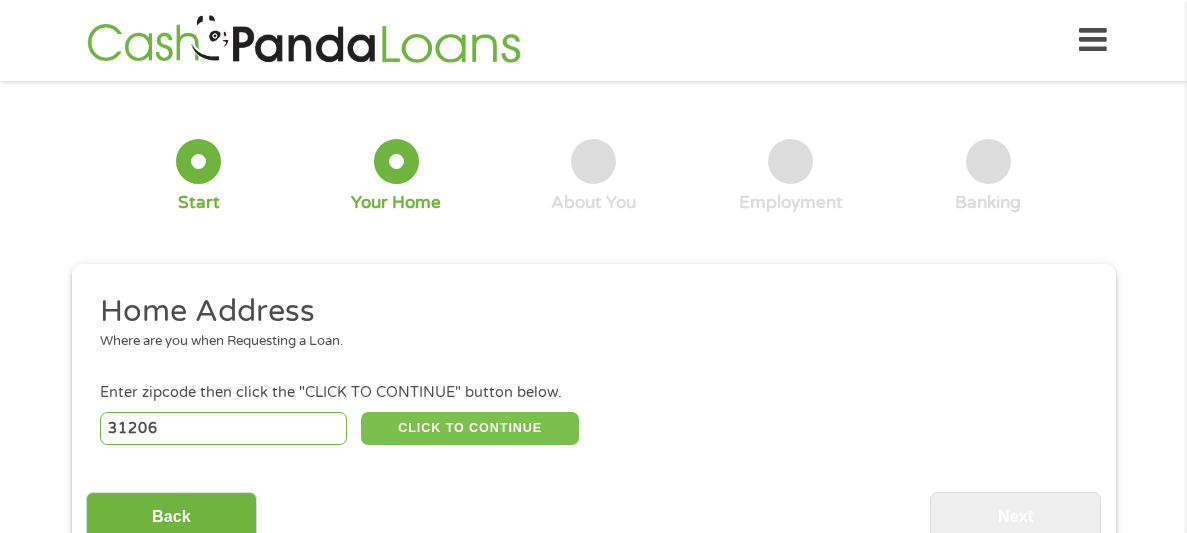 type on "31206" 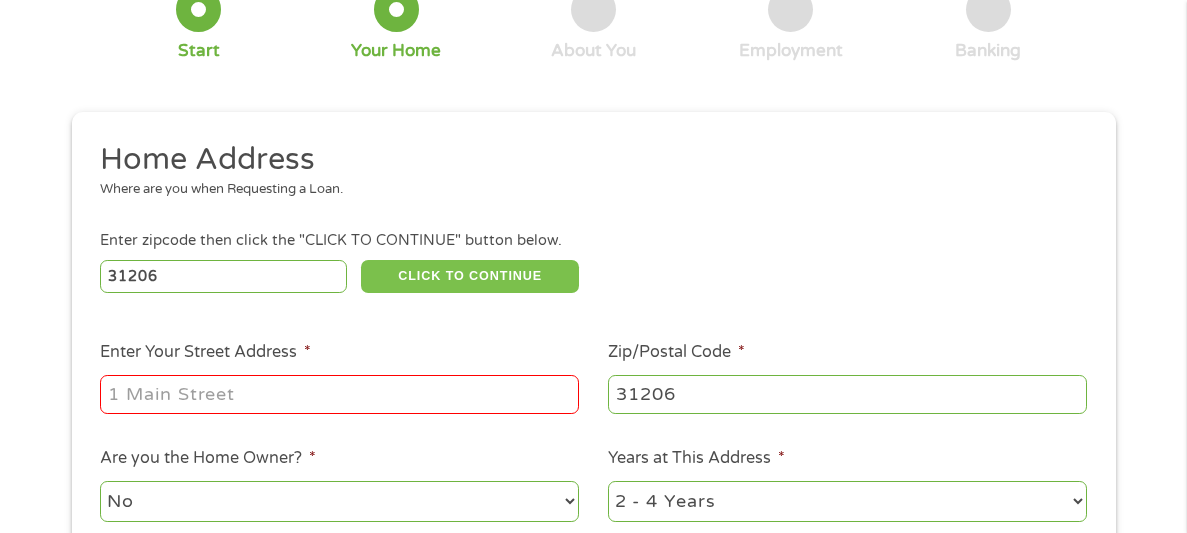 scroll, scrollTop: 153, scrollLeft: 0, axis: vertical 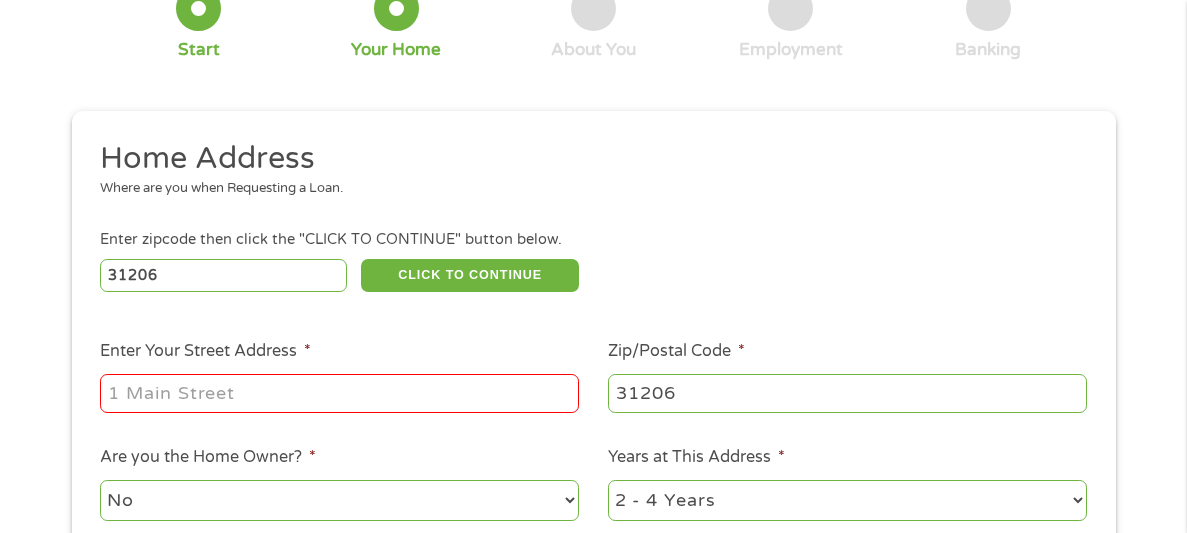 drag, startPoint x: 120, startPoint y: 396, endPoint x: 132, endPoint y: 393, distance: 12.369317 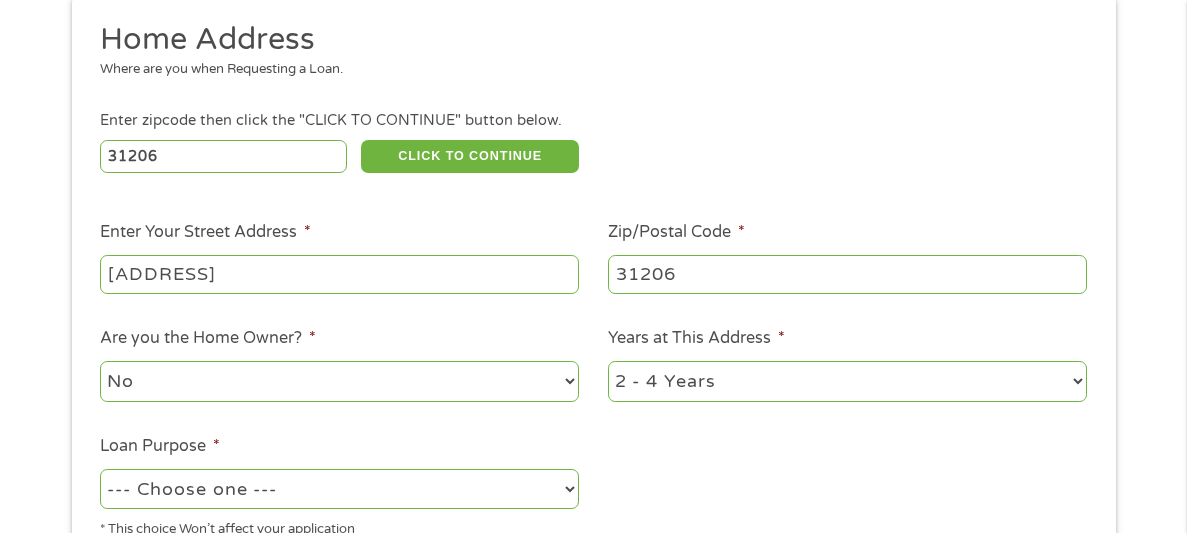 scroll, scrollTop: 274, scrollLeft: 0, axis: vertical 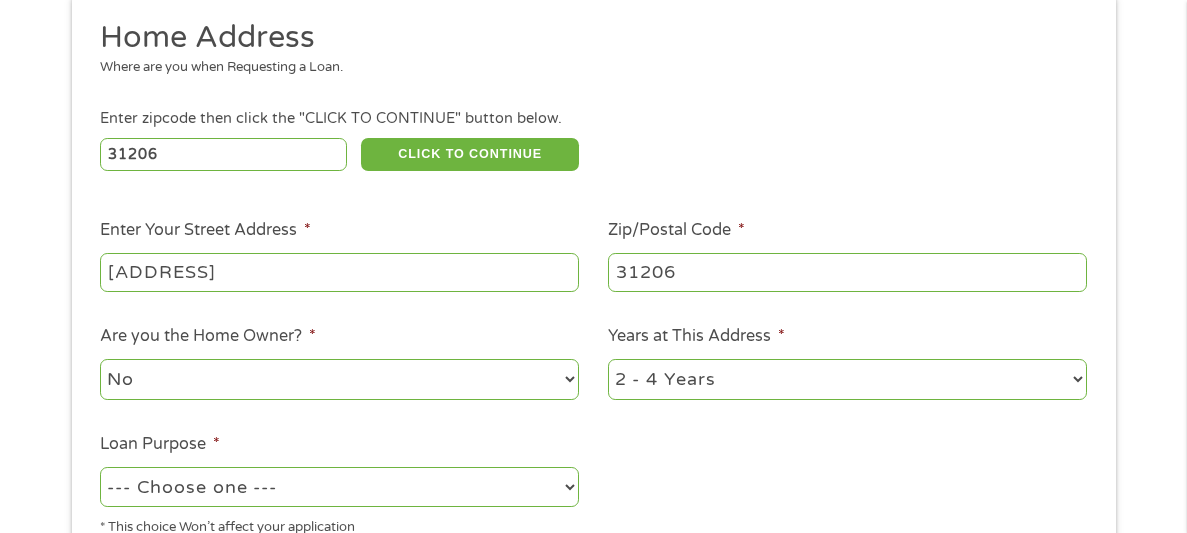 type on "[ADDRESS]" 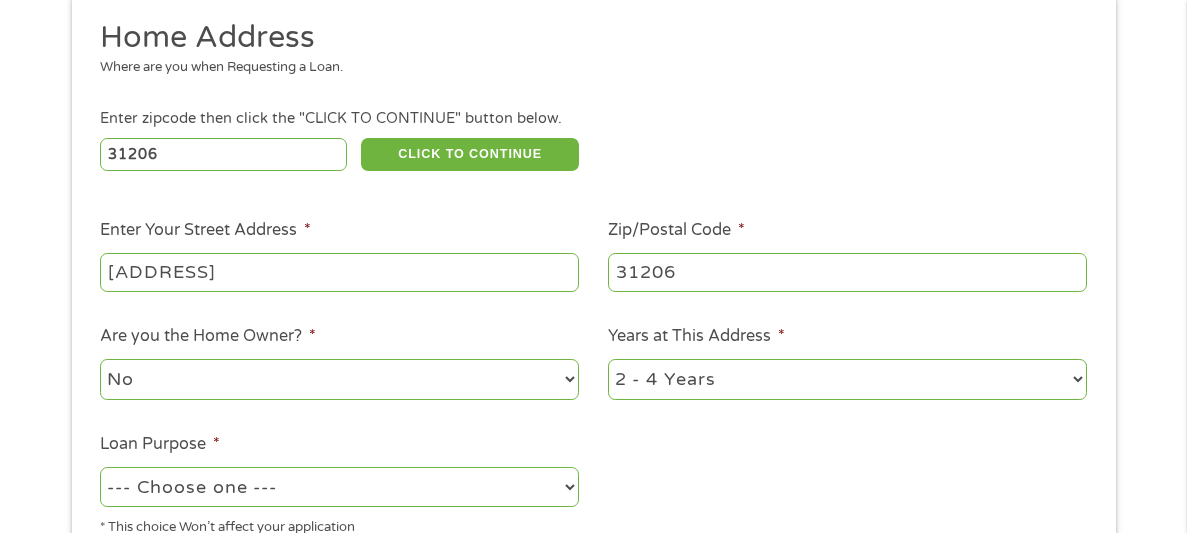 click on "No Yes" at bounding box center [339, 379] 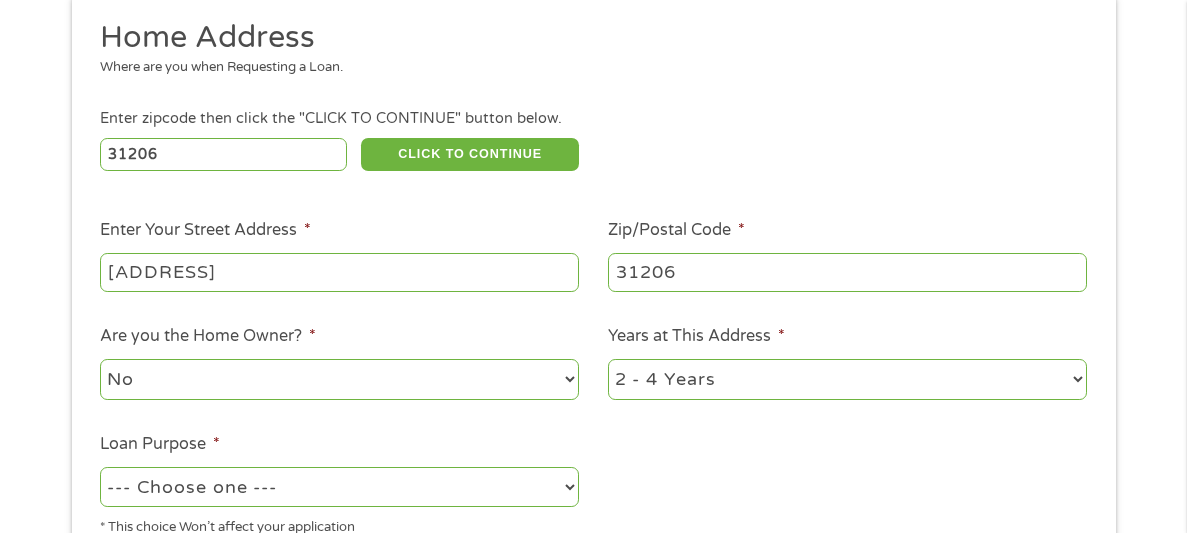 select on "yes" 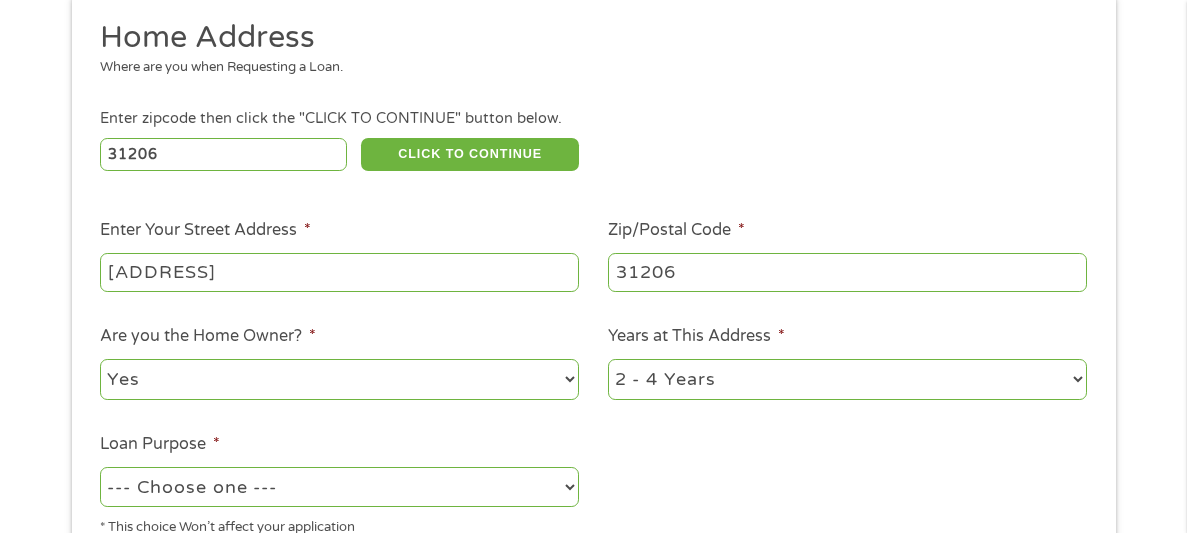 click on "No Yes" at bounding box center [339, 379] 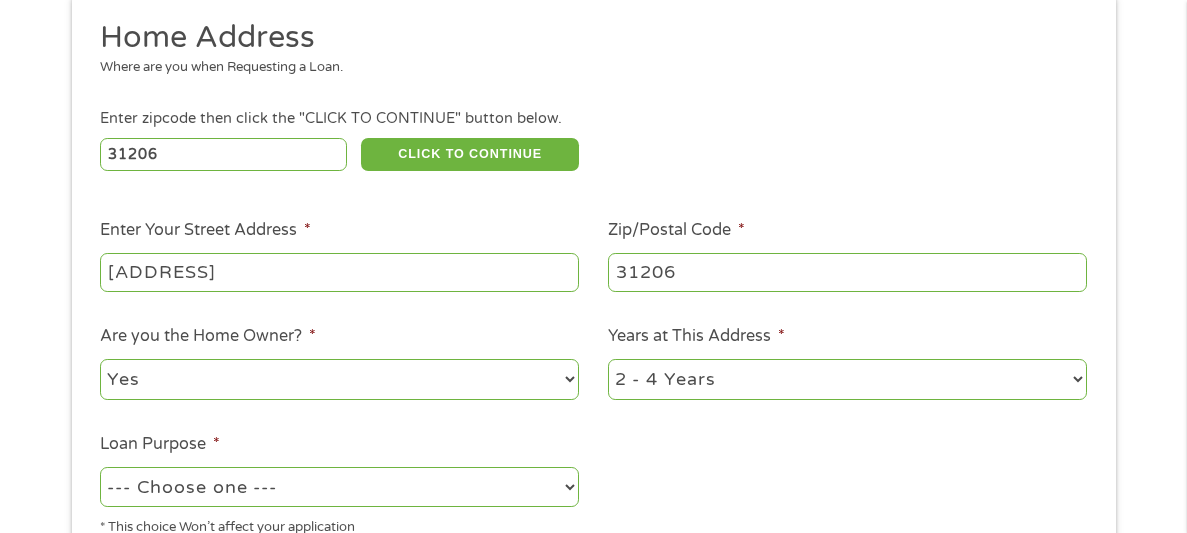 select on "60months" 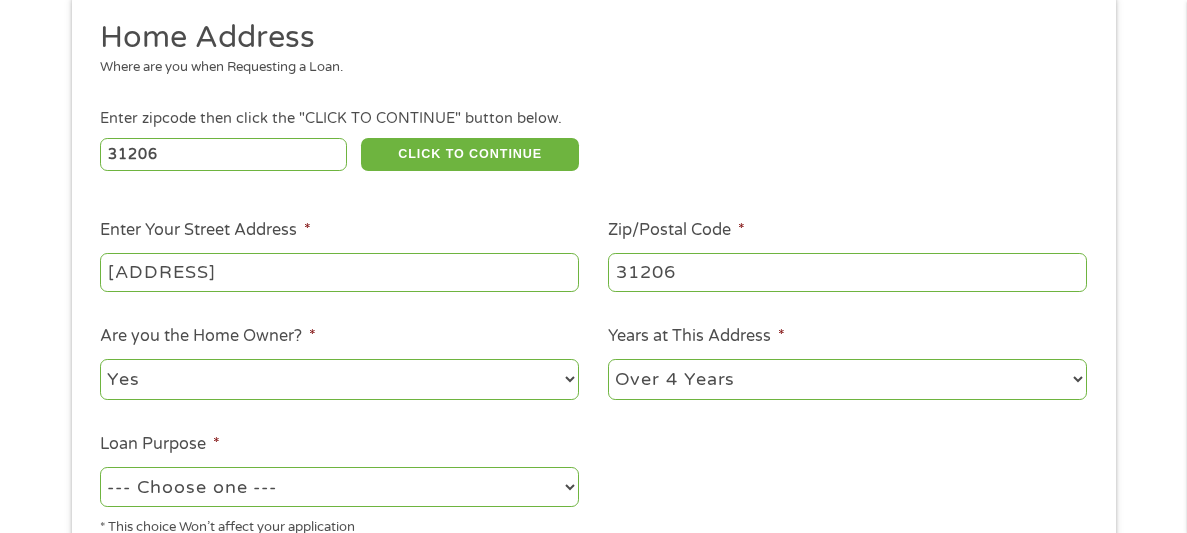 click on "1 Year or less 1 - 2 Years 2 - 4 Years Over 4 Years" at bounding box center (847, 379) 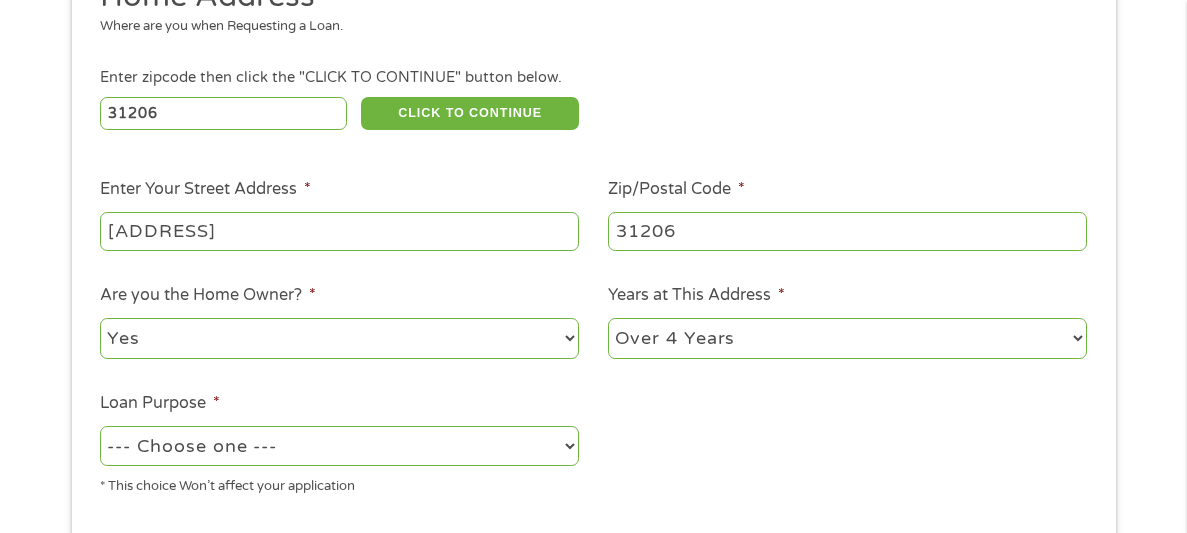 scroll, scrollTop: 327, scrollLeft: 0, axis: vertical 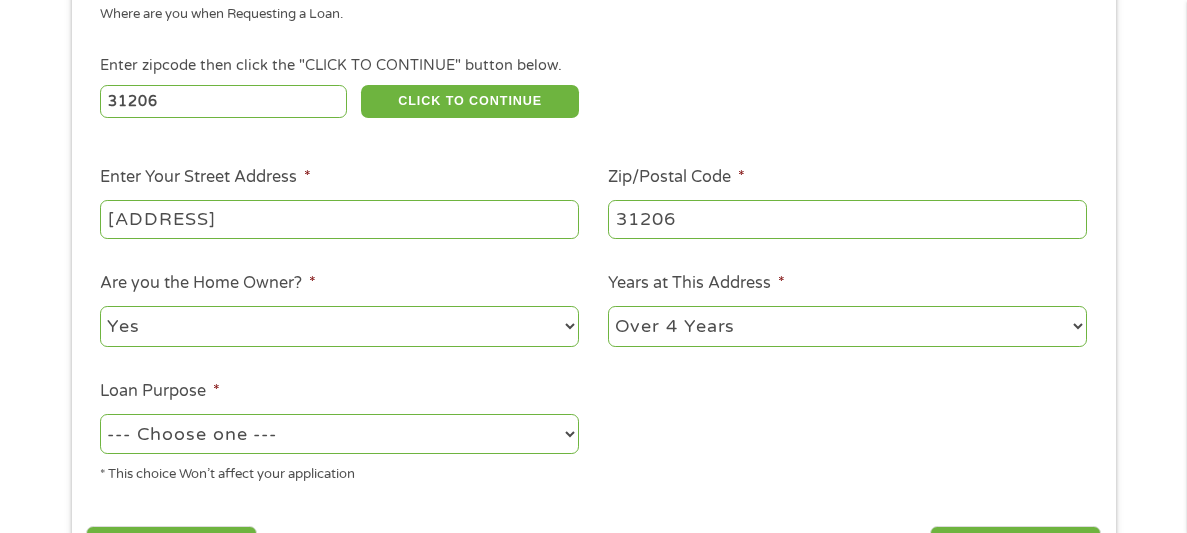 click on "--- Choose one --- Pay Bills Debt Consolidation Home Improvement Major Purchase Car Loan Short Term Cash Medical Expenses Other" at bounding box center [339, 434] 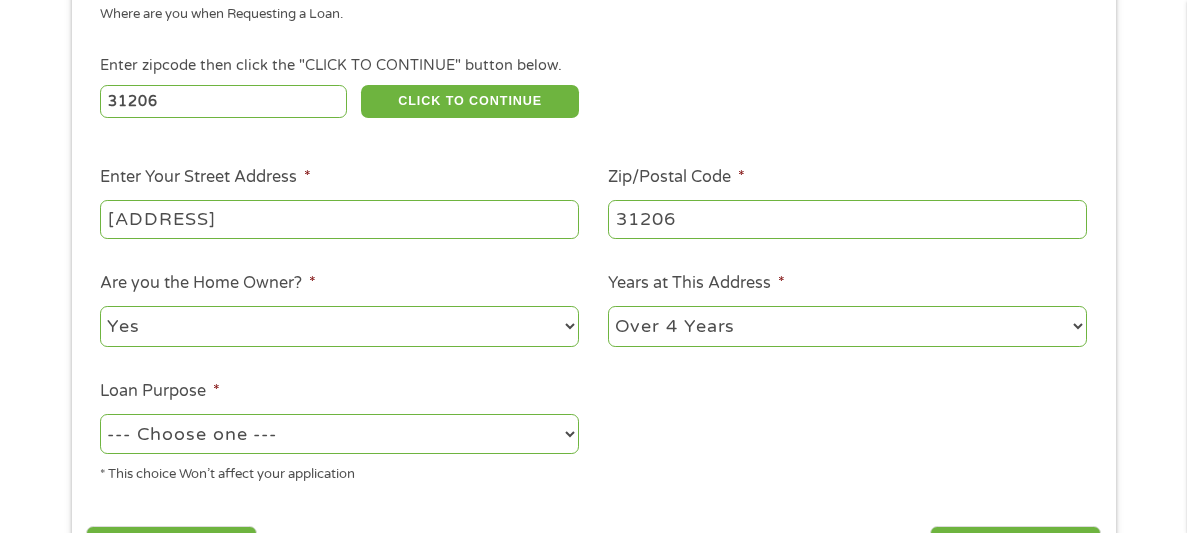 select on "other" 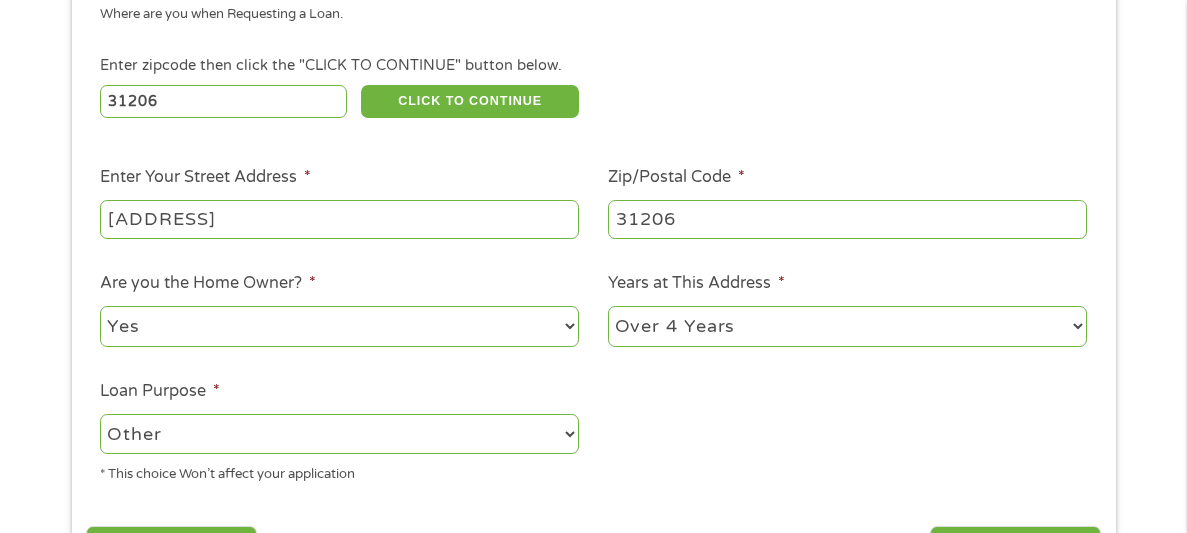 click on "--- Choose one --- Pay Bills Debt Consolidation Home Improvement Major Purchase Car Loan Short Term Cash Medical Expenses Other" at bounding box center [339, 434] 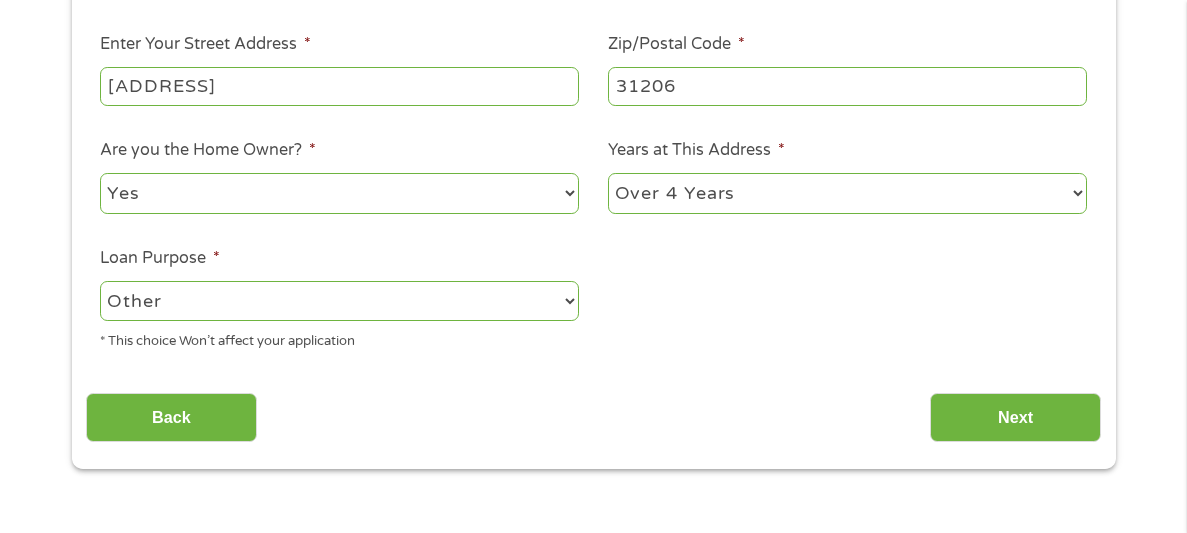 scroll, scrollTop: 490, scrollLeft: 0, axis: vertical 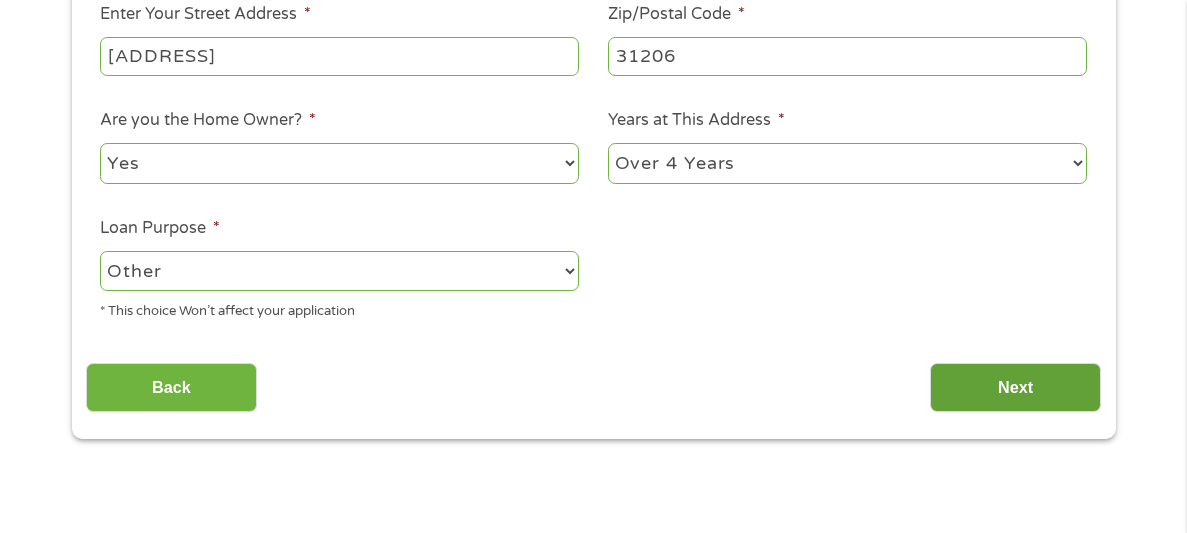 click on "Next" at bounding box center [1015, 387] 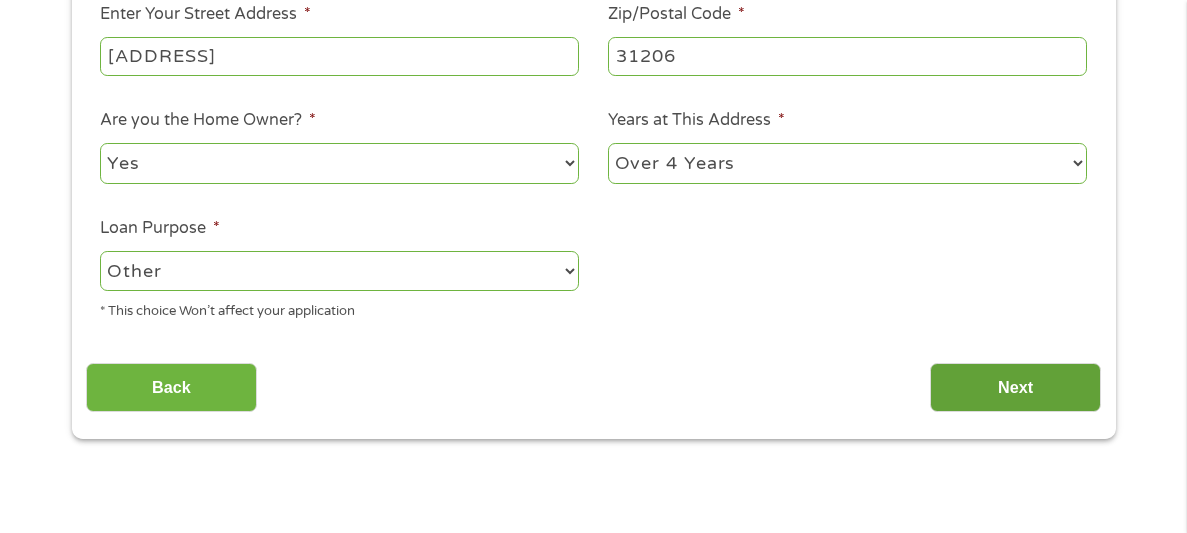 click on "Next" at bounding box center [1015, 387] 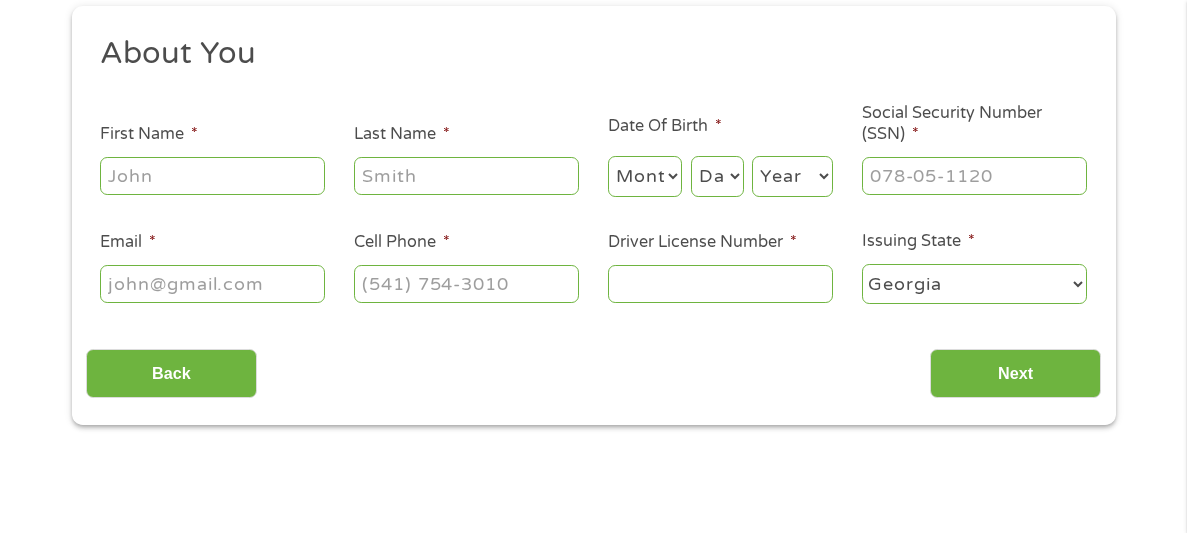 scroll, scrollTop: 7, scrollLeft: 8, axis: both 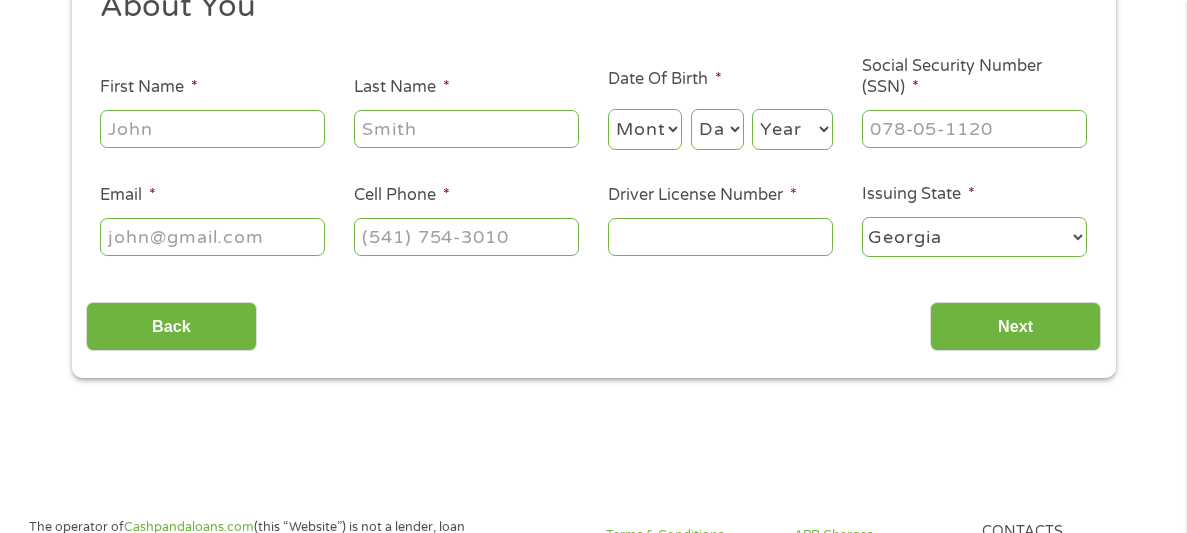 click on "First Name *" at bounding box center (212, 129) 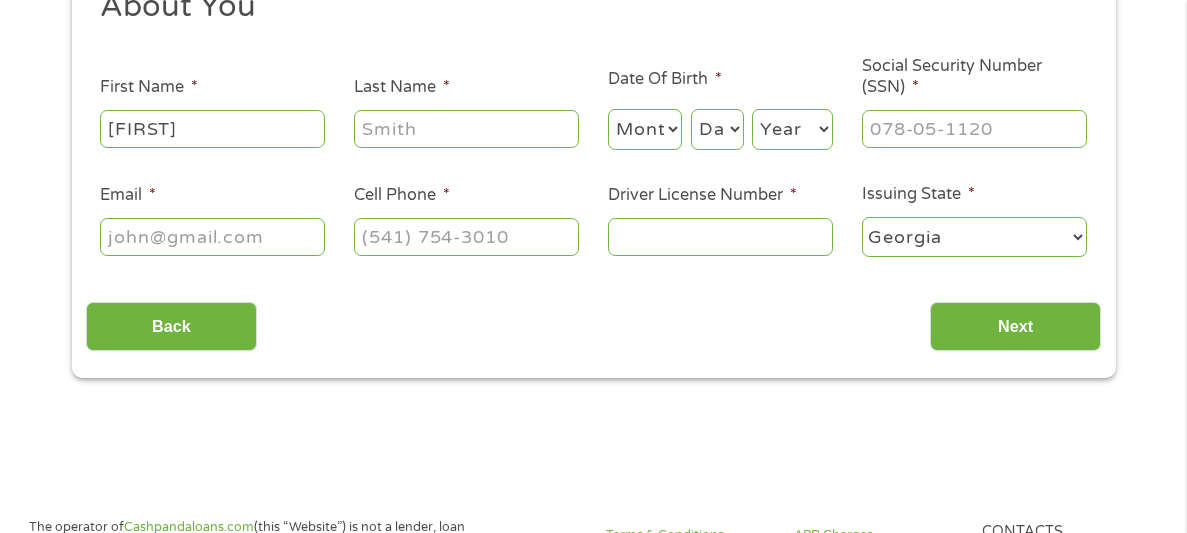 type on "[FIRST]" 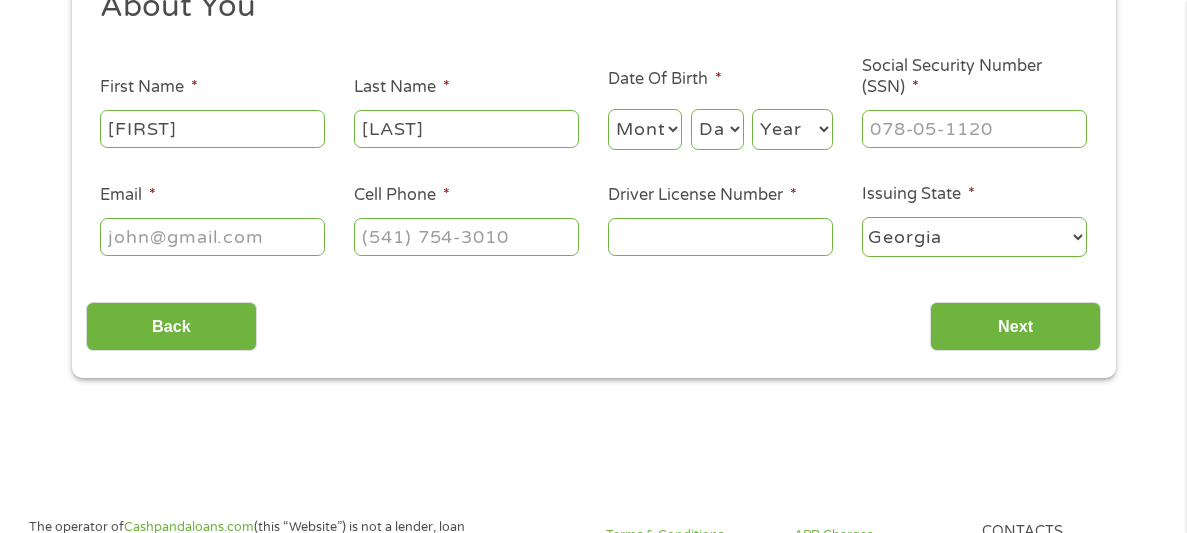 type on "[LAST]" 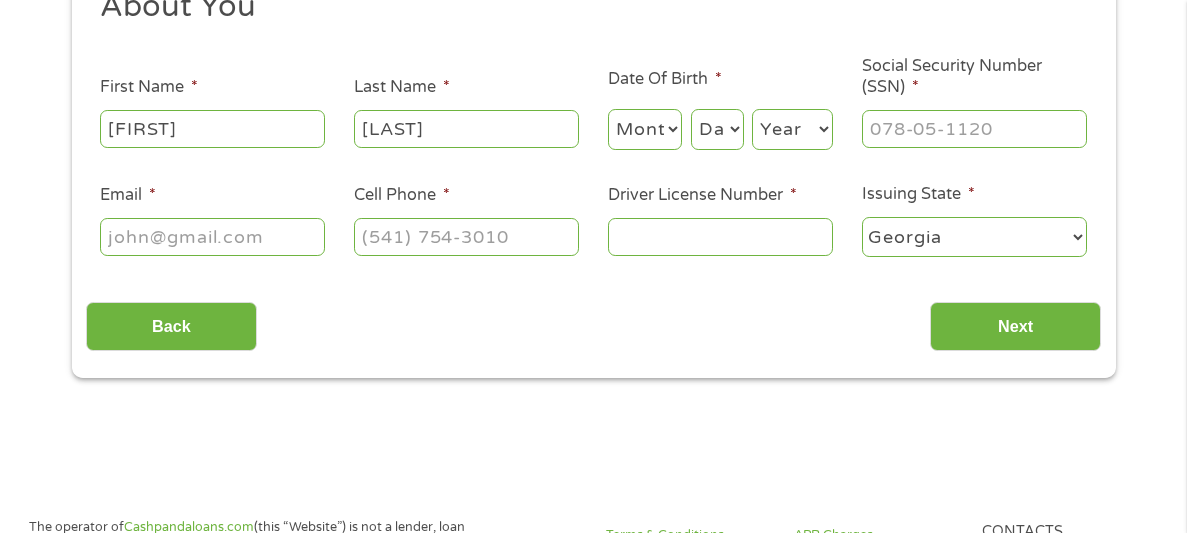 select on "4" 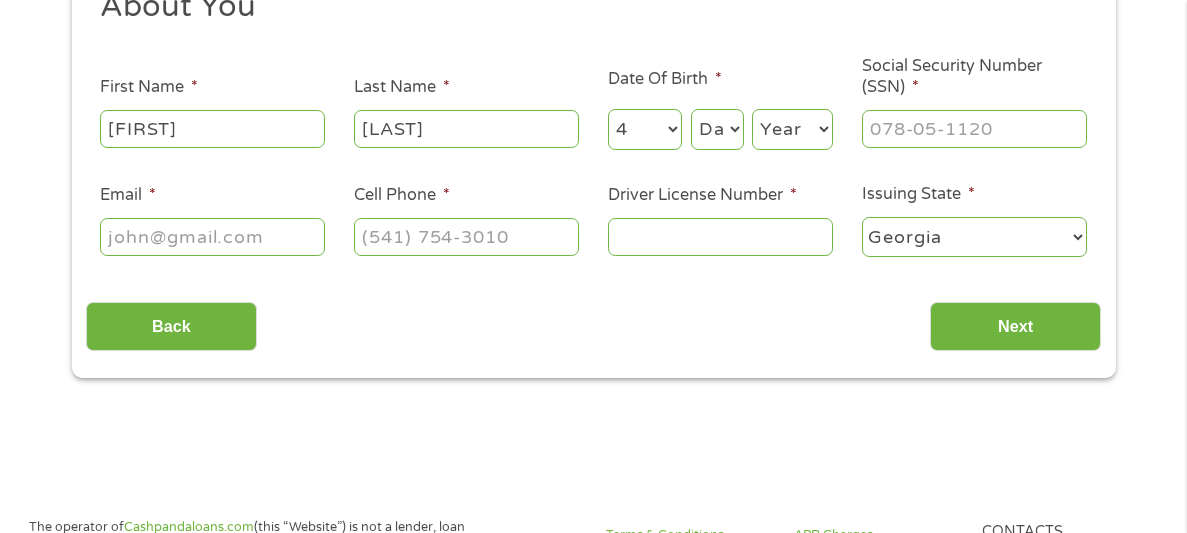 click on "Month 1 2 3 4 5 6 7 8 9 10 11 12" at bounding box center (645, 129) 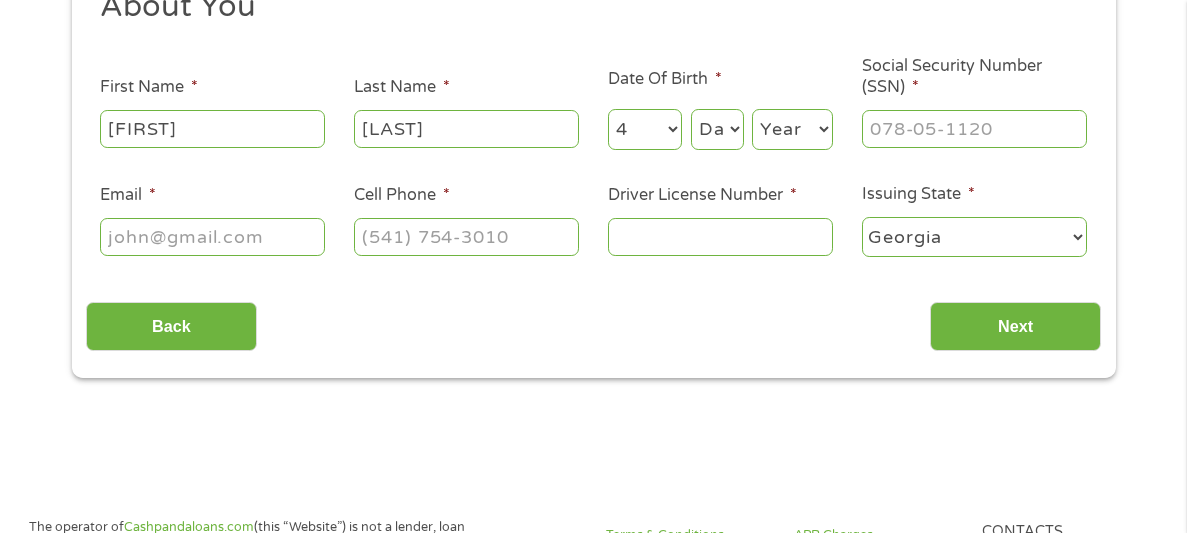 click on "Day 1 2 3 4 5 6 7 8 9 10 11 12 13 14 15 16 17 18 19 20 21 22 23 24 25 26 27 28 29 30 31" at bounding box center (717, 129) 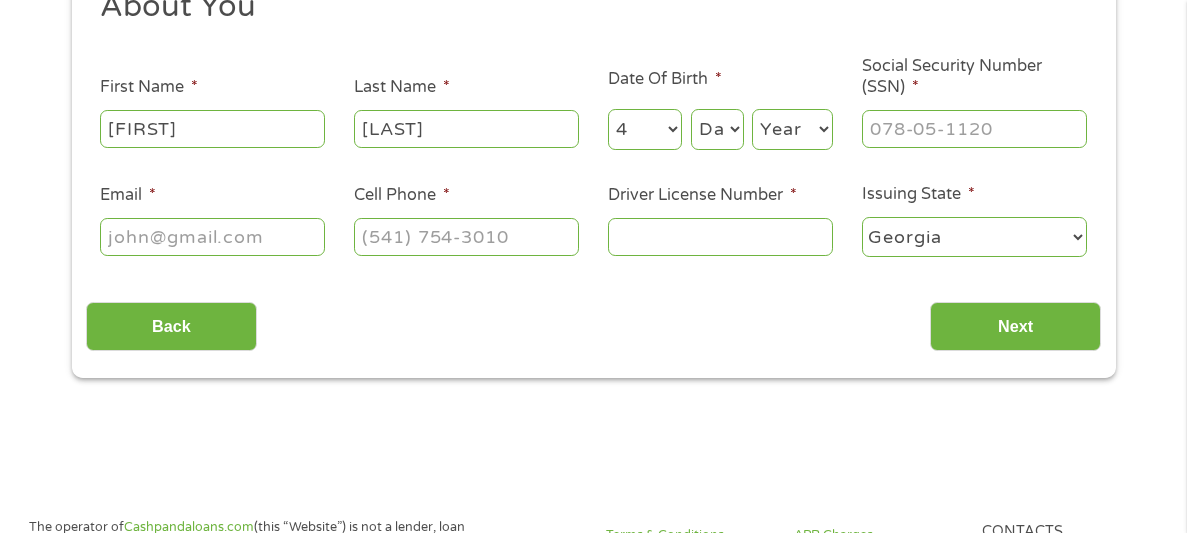 select on "4" 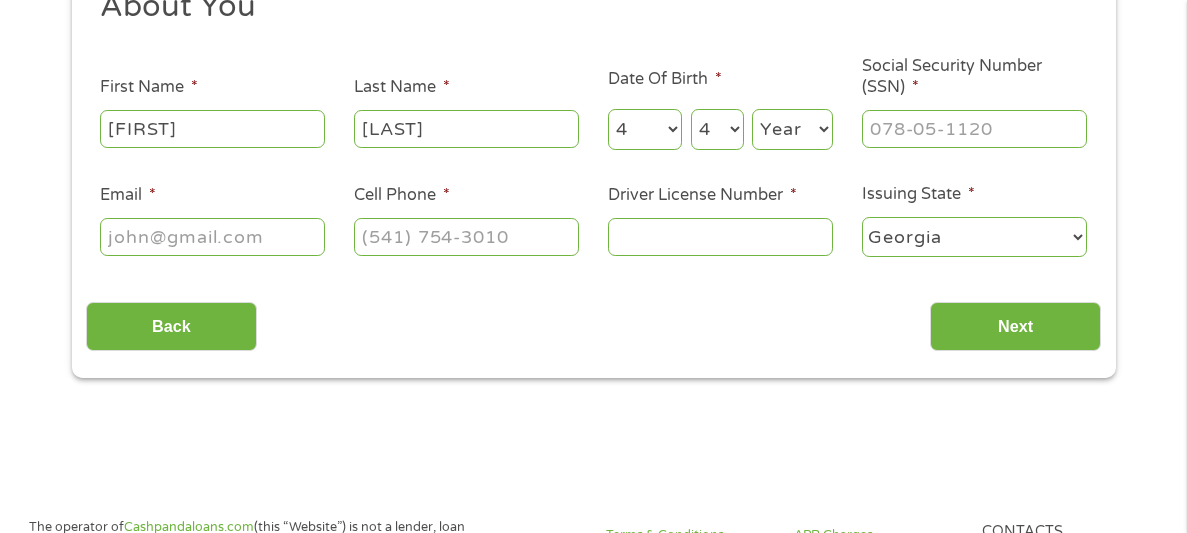 click on "Day 1 2 3 4 5 6 7 8 9 10 11 12 13 14 15 16 17 18 19 20 21 22 23 24 25 26 27 28 29 30 31" at bounding box center (717, 129) 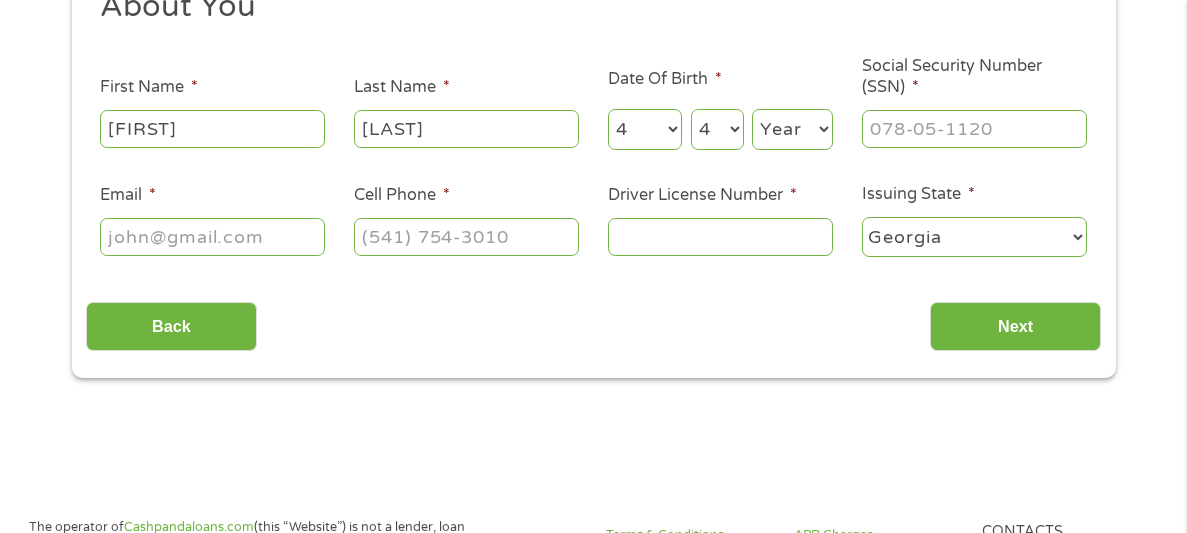 click on "Year 2007 2006 2005 2004 2003 2002 2001 2000 1999 1998 1997 1996 1995 1994 1993 1992 1991 1990 1989 1988 1987 1986 1985 1984 1983 1982 1981 1980 1979 1978 1977 1976 1975 1974 1973 1972 1971 1970 1969 1968 1967 1966 1965 1964 1963 1962 1961 1960 1959 1958 1957 1956 1955 1954 1953 1952 1951 1950 1949 1948 1947 1946 1945 1944 1943 1942 1941 1940 1939 1938 1937 1936 1935 1934 1933 1932 1931 1930 1929 1928 1927 1926 1925 1924 1923 1922 1921 1920" at bounding box center [792, 129] 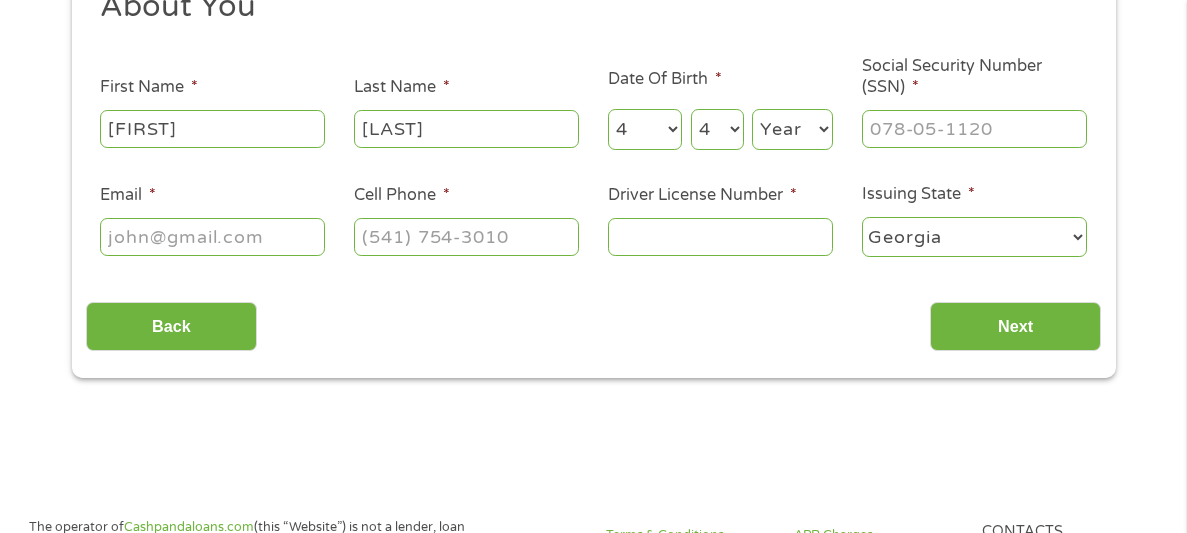 select on "1958" 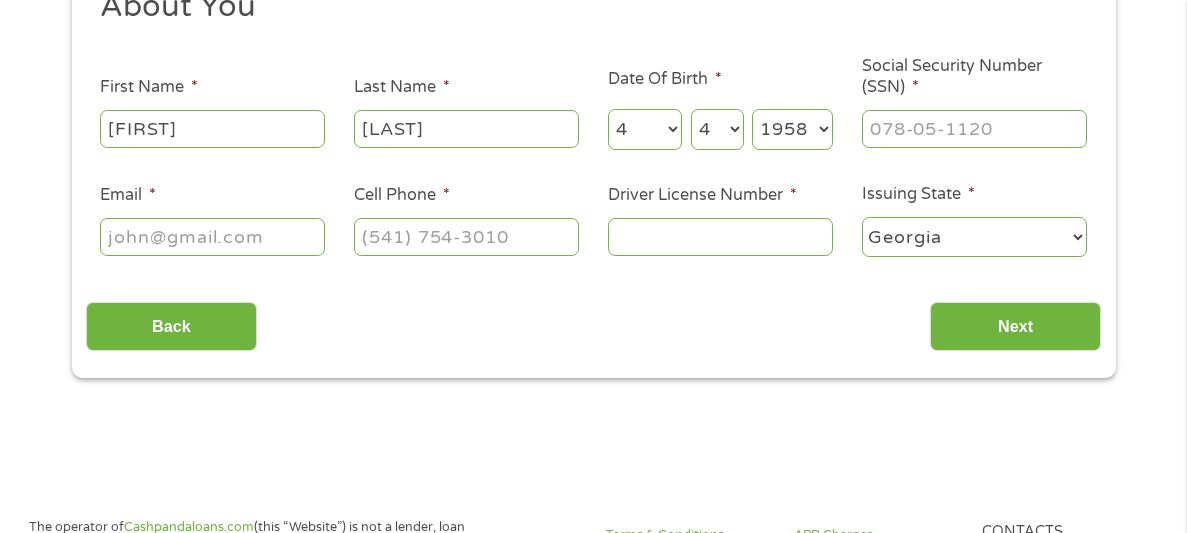 click on "Year 2007 2006 2005 2004 2003 2002 2001 2000 1999 1998 1997 1996 1995 1994 1993 1992 1991 1990 1989 1988 1987 1986 1985 1984 1983 1982 1981 1980 1979 1978 1977 1976 1975 1974 1973 1972 1971 1970 1969 1968 1967 1966 1965 1964 1963 1962 1961 1960 1959 1958 1957 1956 1955 1954 1953 1952 1951 1950 1949 1948 1947 1946 1945 1944 1943 1942 1941 1940 1939 1938 1937 1936 1935 1934 1933 1932 1931 1930 1929 1928 1927 1926 1925 1924 1923 1922 1921 1920" at bounding box center [792, 129] 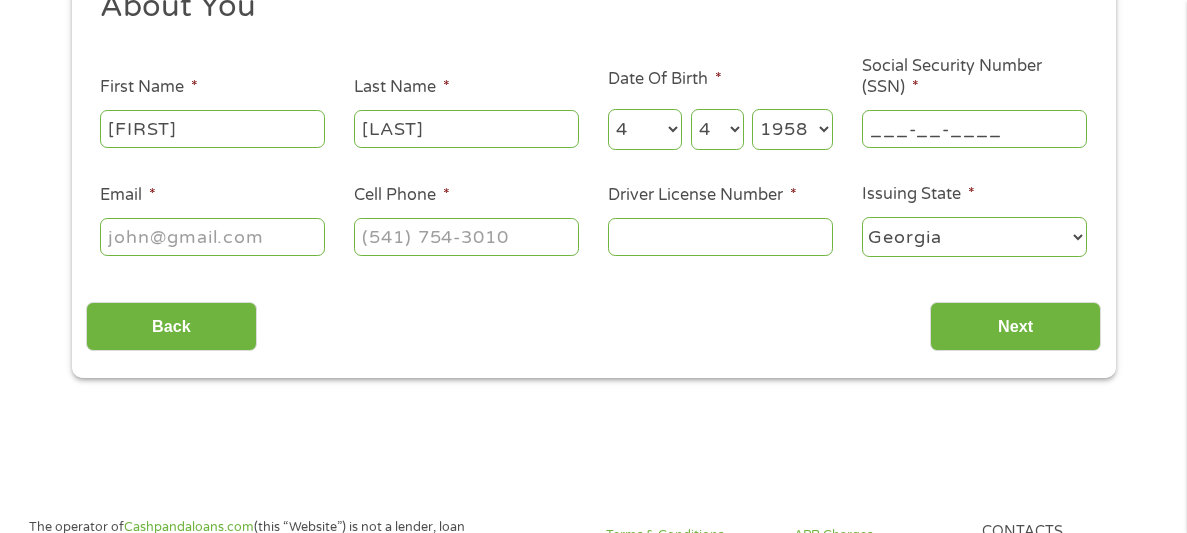 click on "___-__-____" at bounding box center [974, 129] 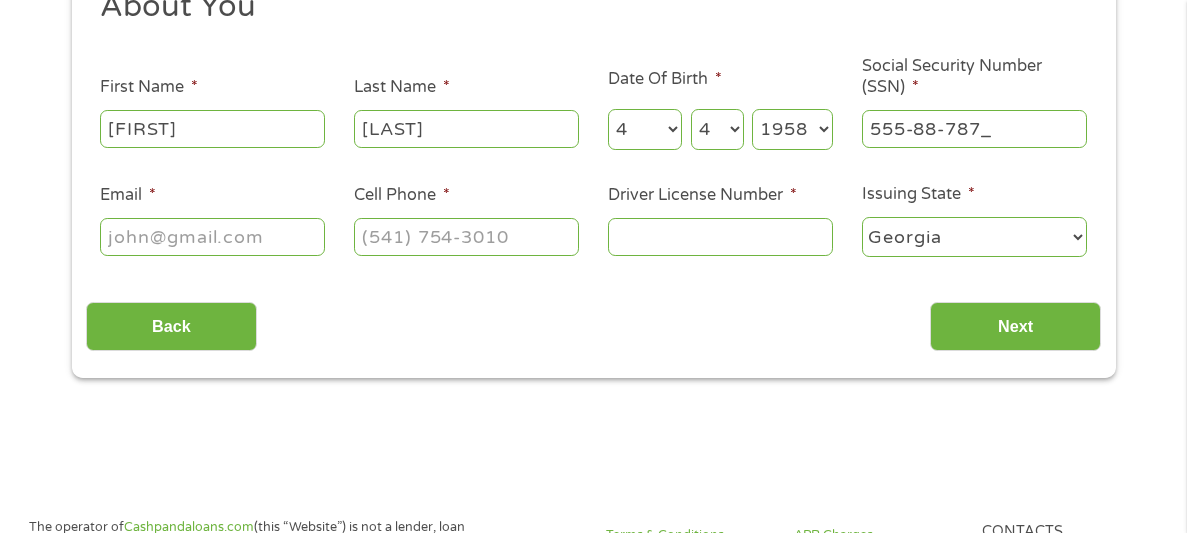 type on "555-88-7875" 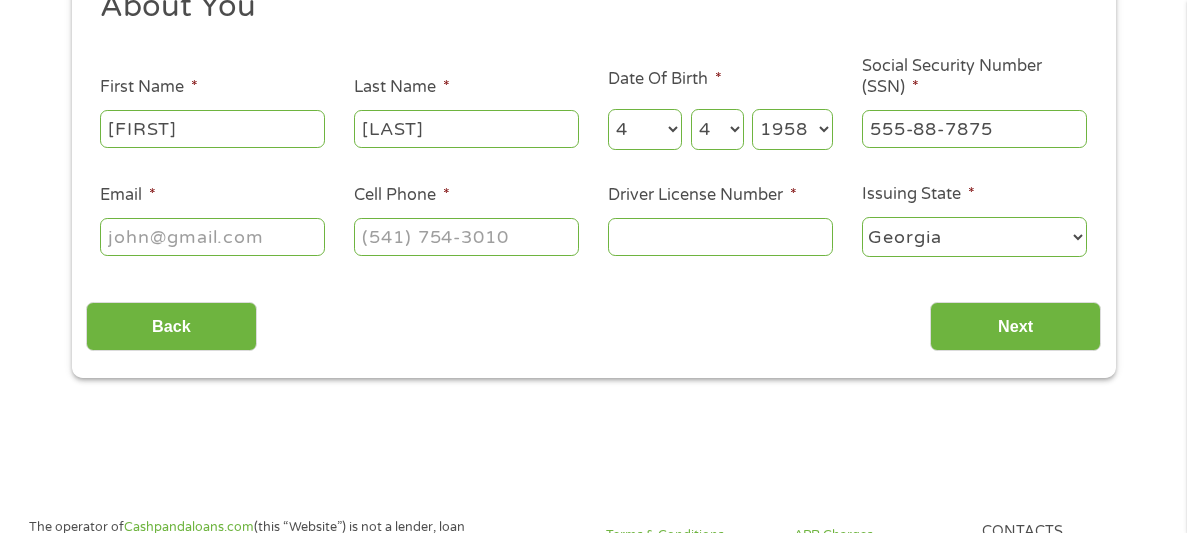 click on "Email *" at bounding box center (212, 237) 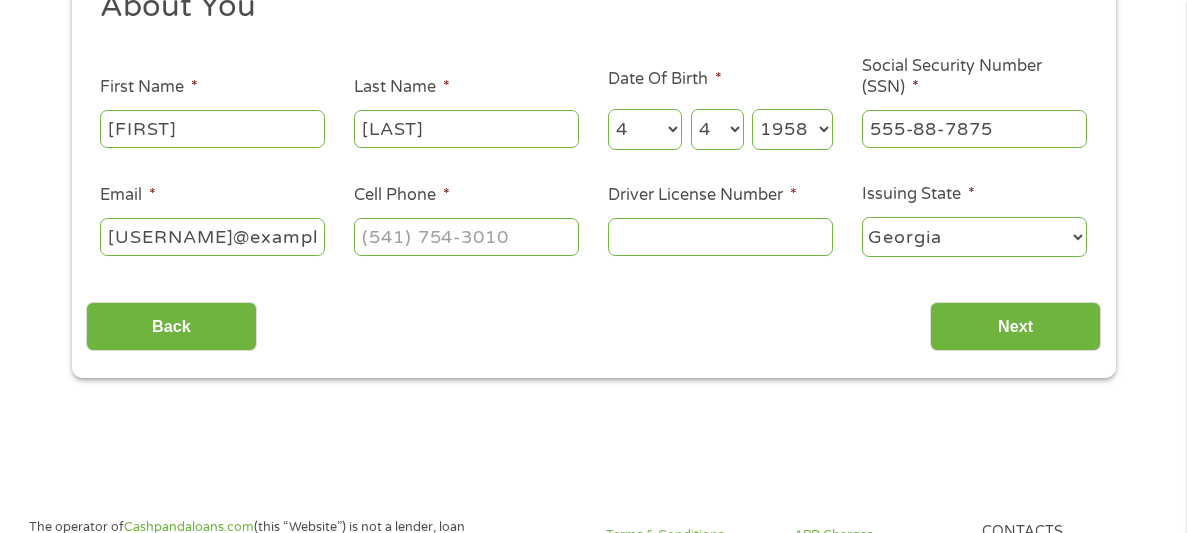 type on "[USERNAME]@example.com" 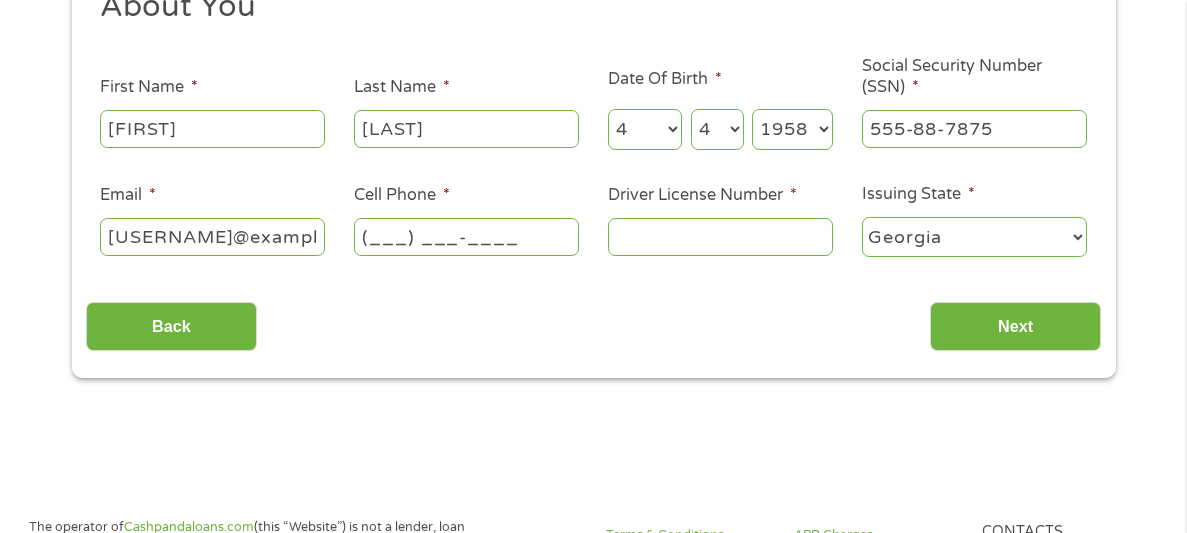 click on "(___) ___-____" at bounding box center (466, 237) 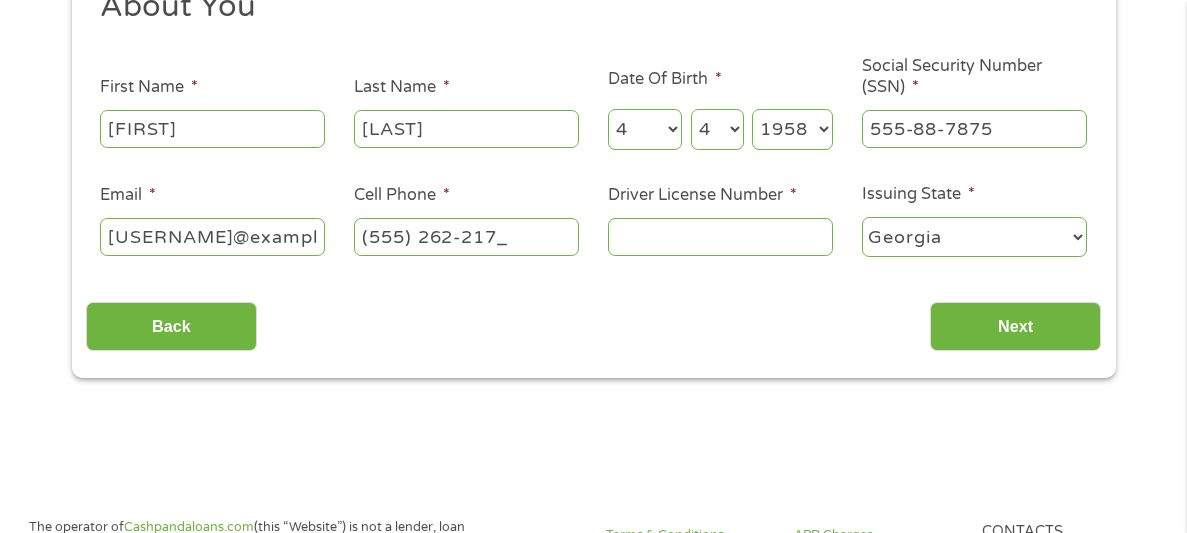 type on "(555) 262-2172" 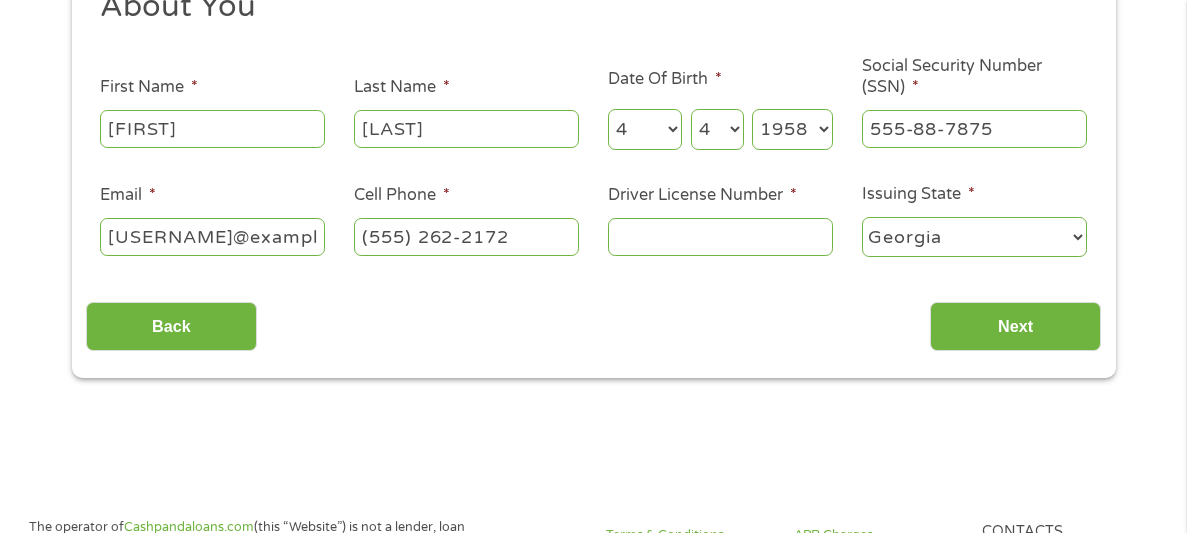 click on "Driver License Number *" at bounding box center [720, 237] 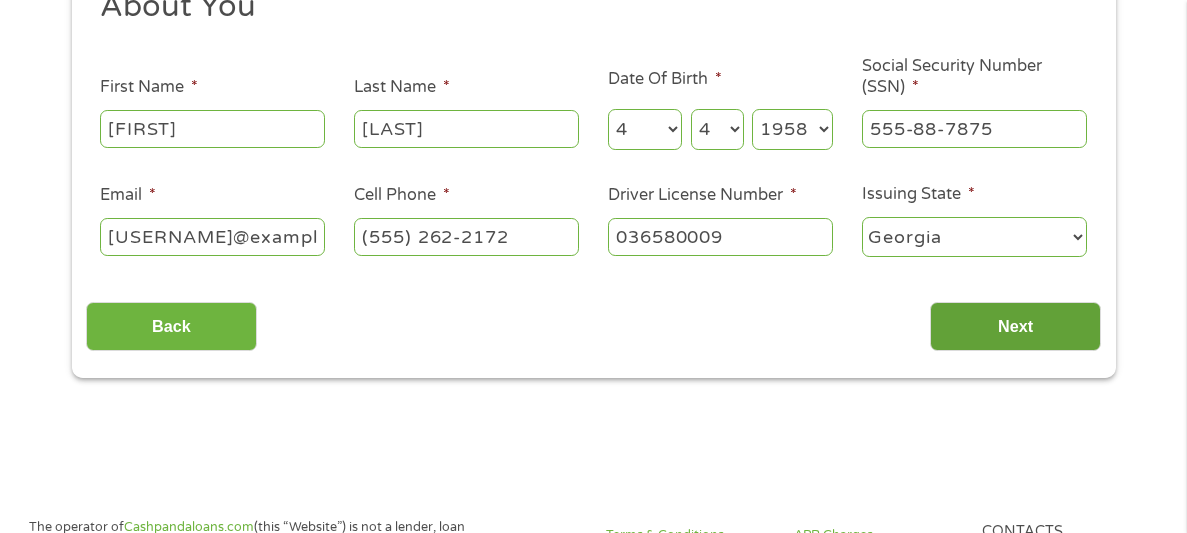 type on "036580009" 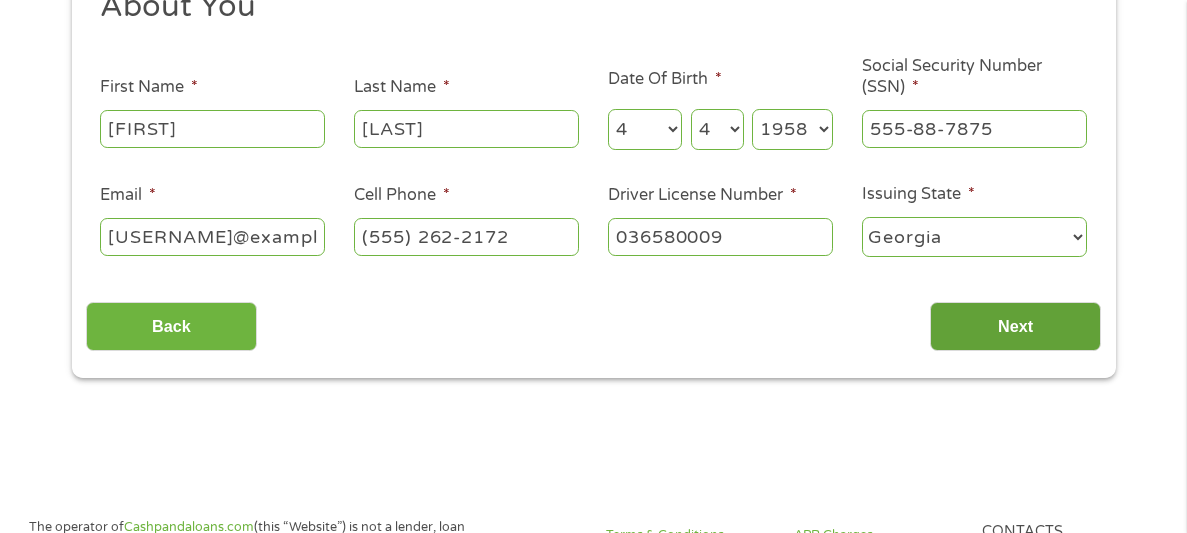 click on "Next" at bounding box center (1015, 326) 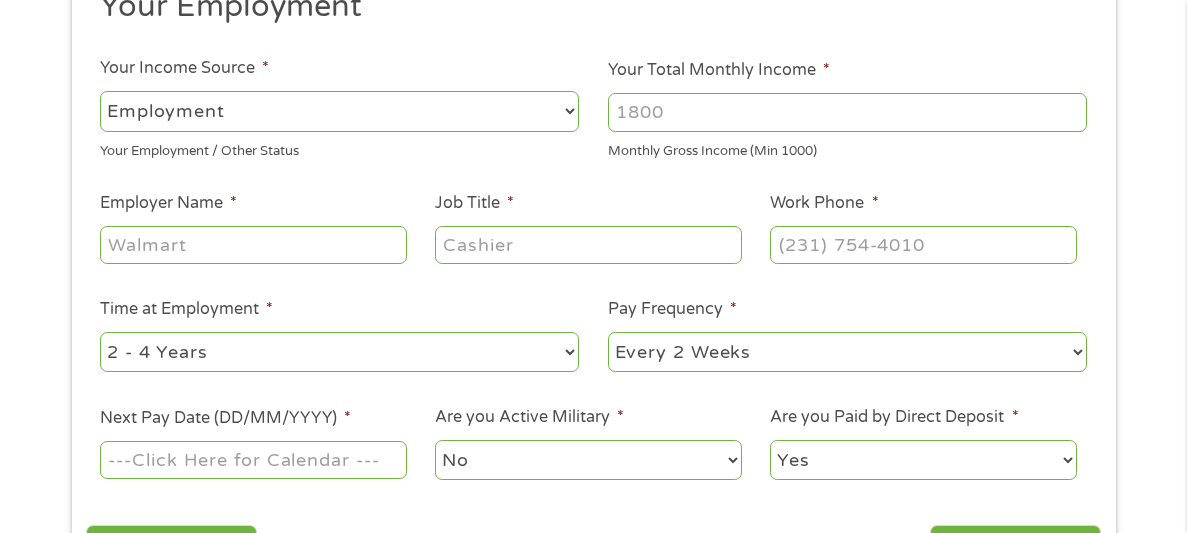 scroll, scrollTop: 290, scrollLeft: 0, axis: vertical 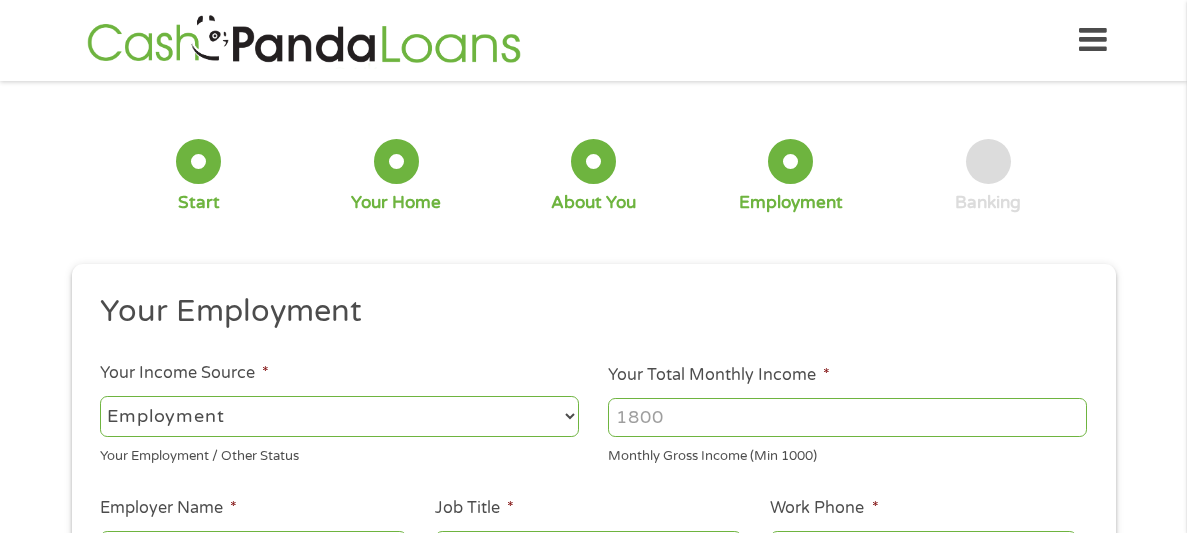 click on "--- Choose one --- Employment Self Employed Benefits" at bounding box center (339, 416) 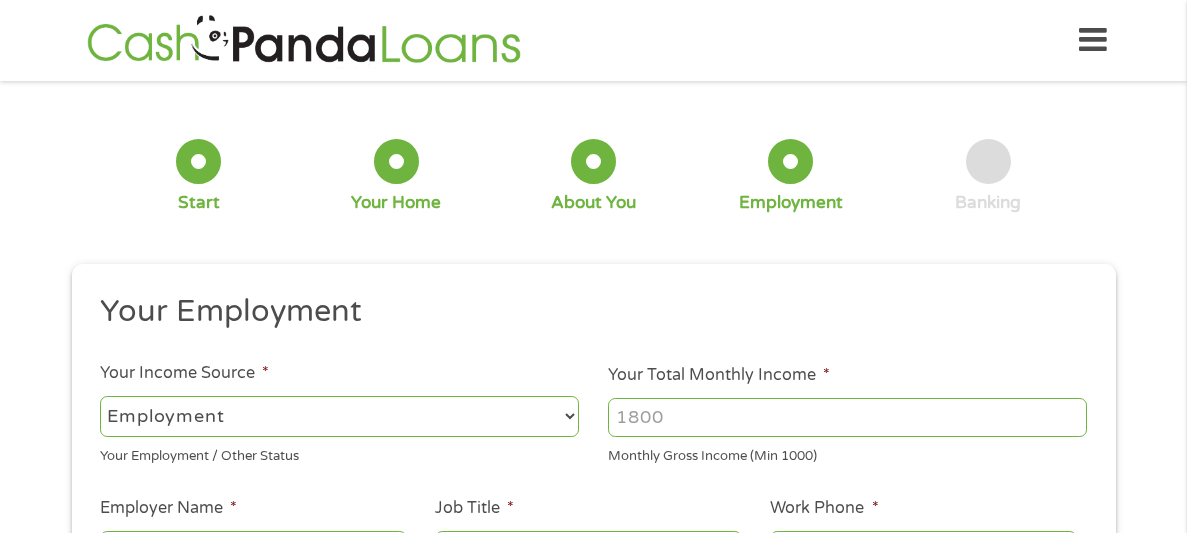 select on "benefits" 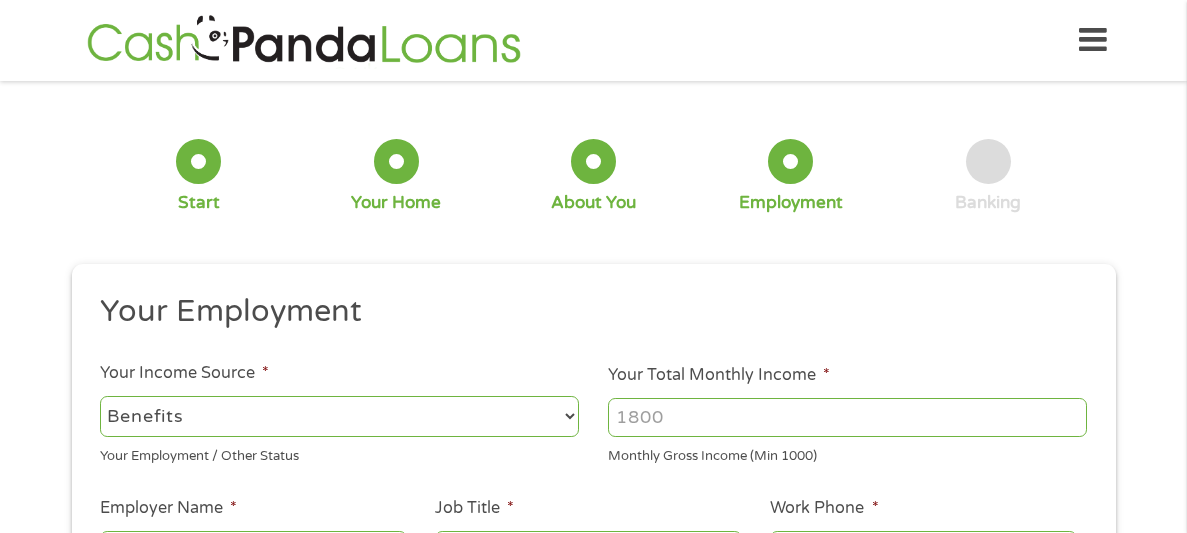 click on "--- Choose one --- Employment Self Employed Benefits" at bounding box center (339, 416) 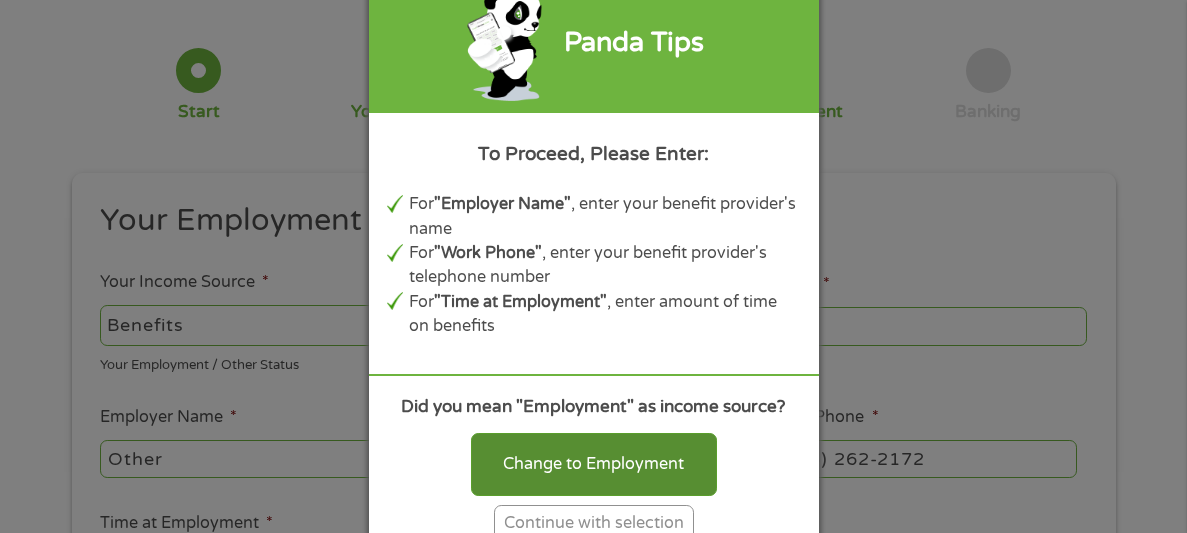 scroll, scrollTop: 95, scrollLeft: 0, axis: vertical 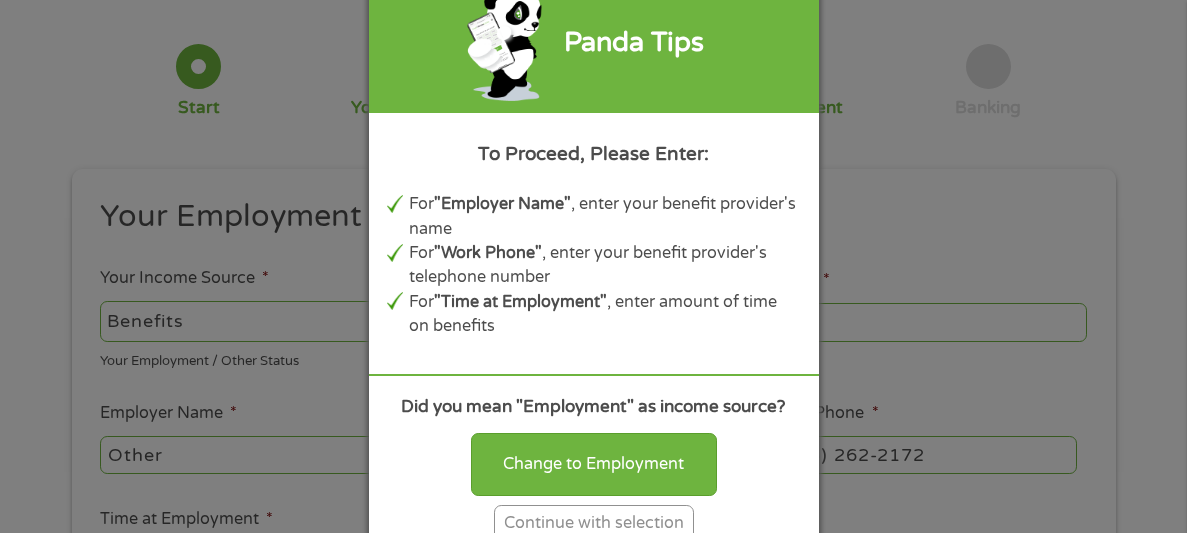 click on "Continue with selection" at bounding box center [594, 523] 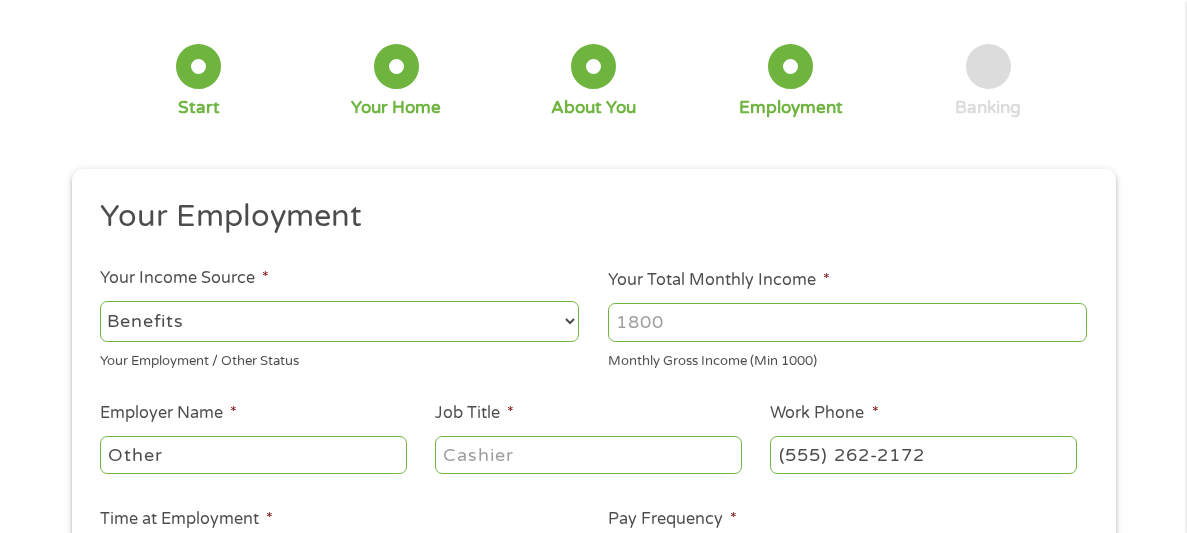 click on "Your Total Monthly Income *" at bounding box center (847, 322) 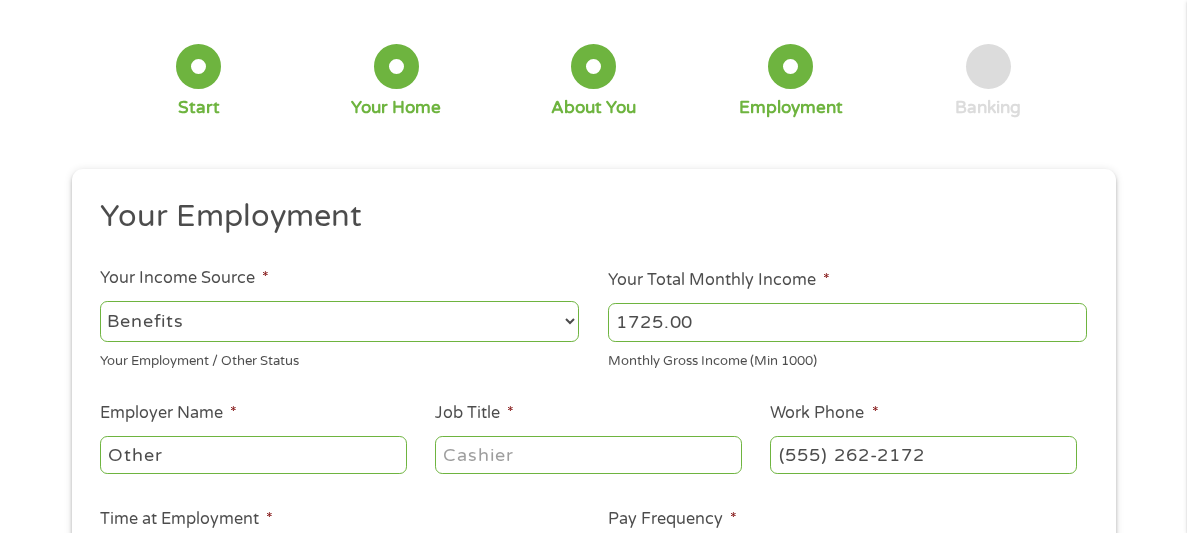 type on "1725.00" 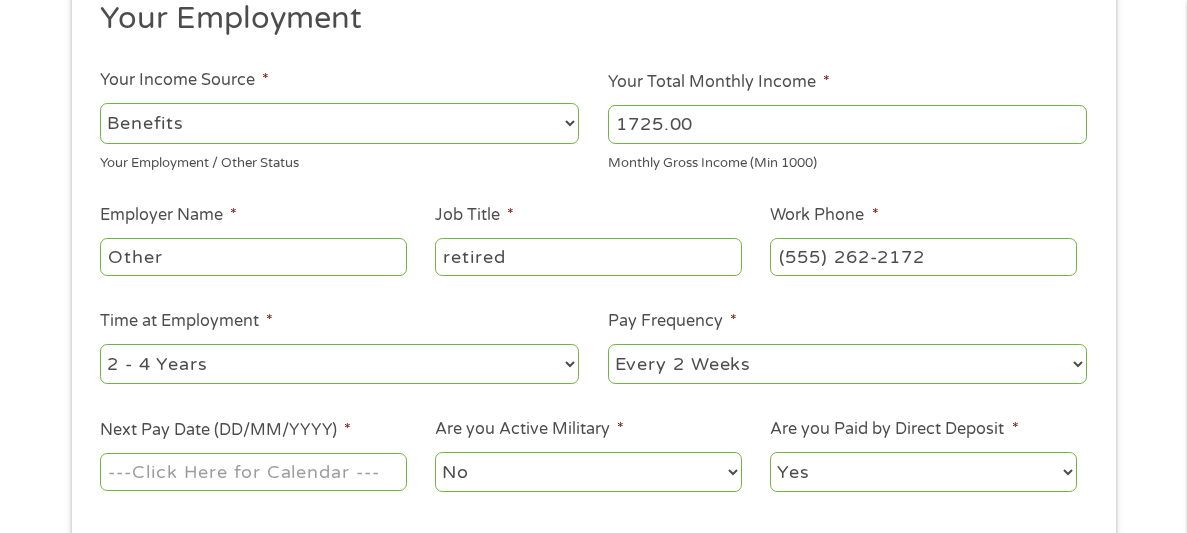 scroll, scrollTop: 294, scrollLeft: 0, axis: vertical 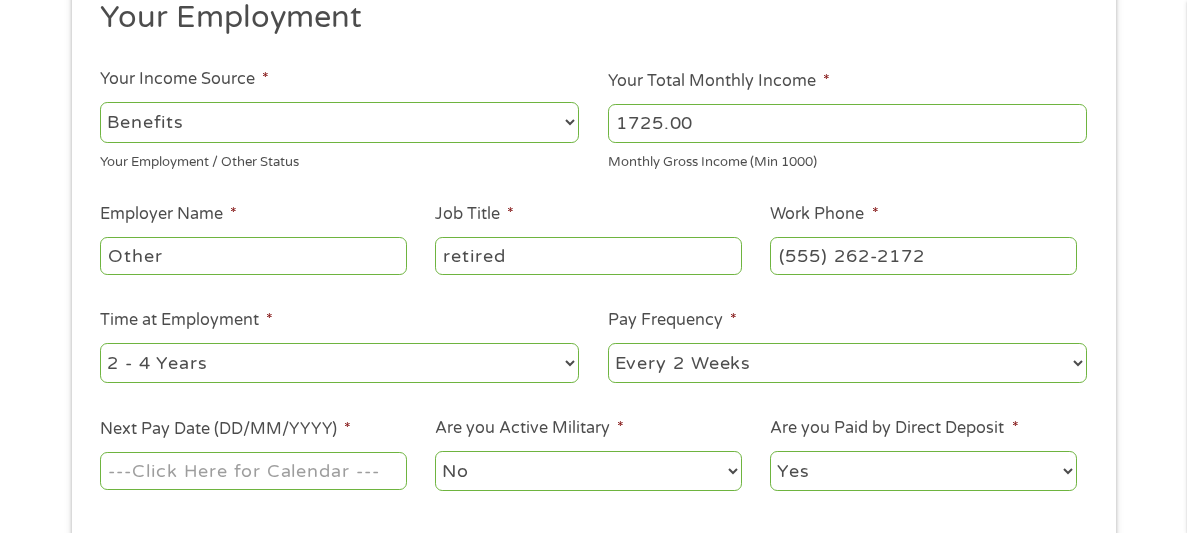 type on "retired" 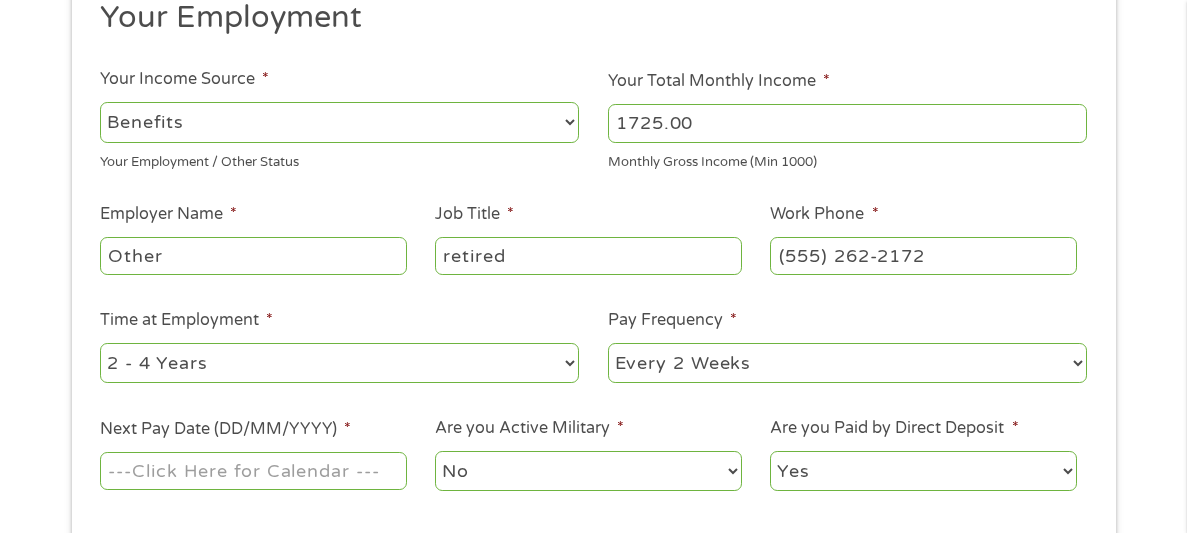click on "--- Choose one --- 1 Year or less 1 - 2 Years 2 - 4 Years Over 4 Years" at bounding box center (339, 363) 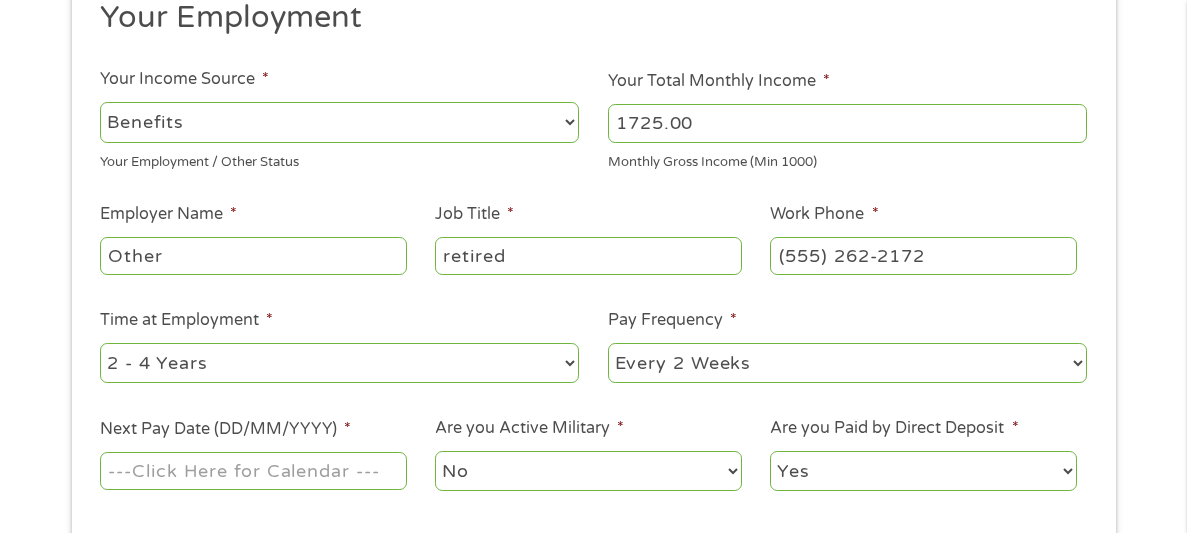 select on "60months" 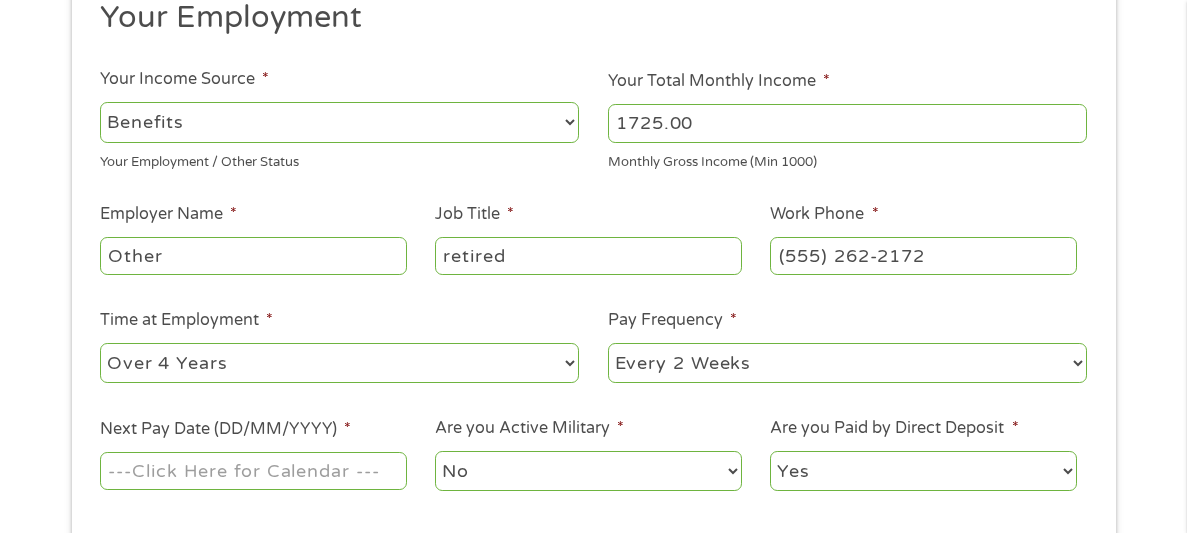 click on "--- Choose one --- 1 Year or less 1 - 2 Years 2 - 4 Years Over 4 Years" at bounding box center (339, 363) 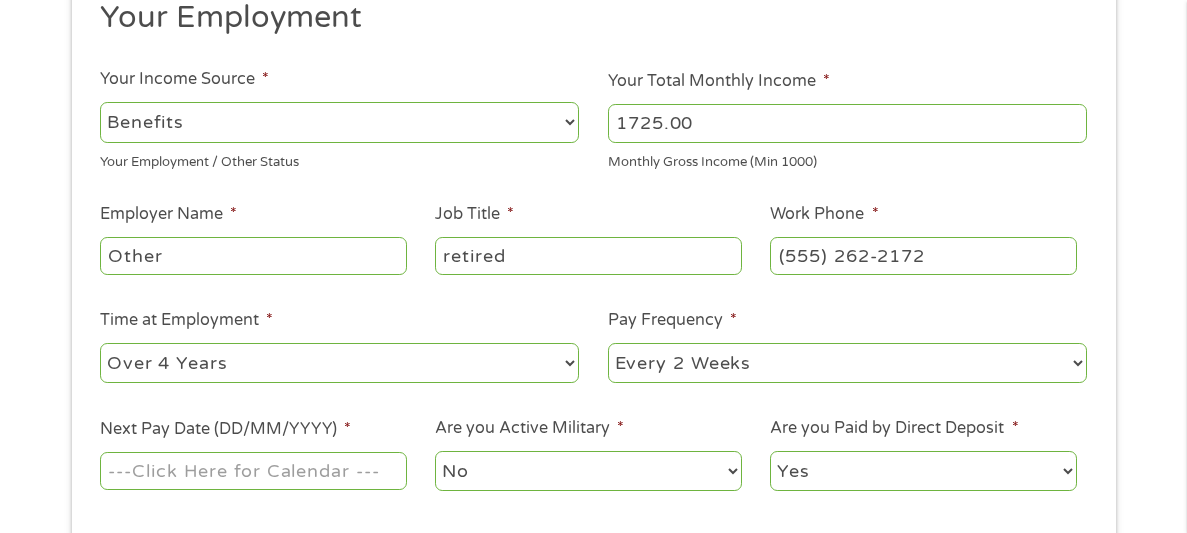 select on "monthly" 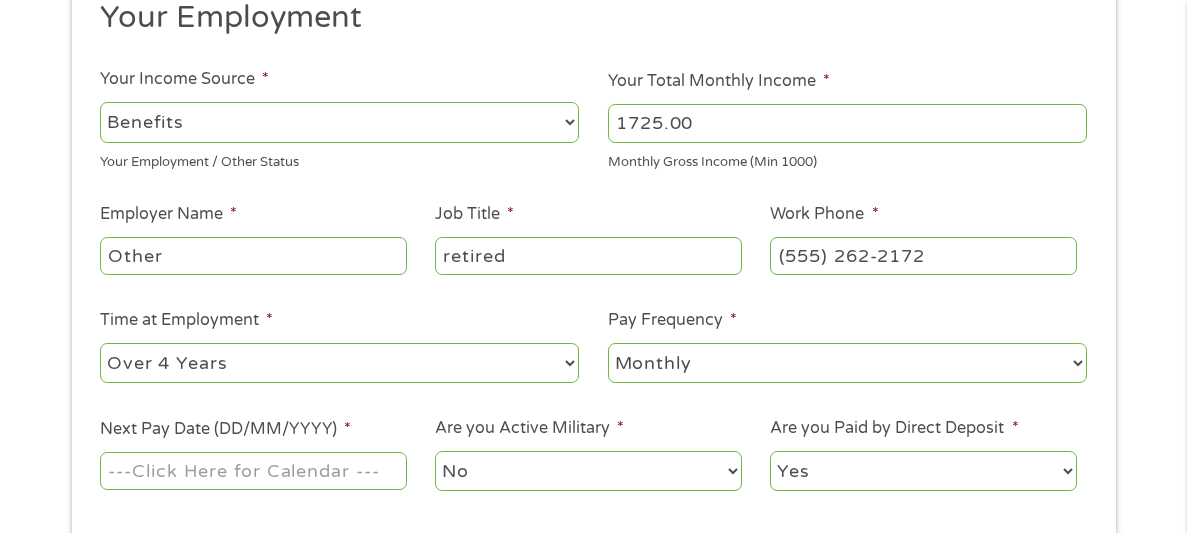 click on "--- Choose one --- Every 2 Weeks Every Week Monthly Semi-Monthly" at bounding box center [847, 363] 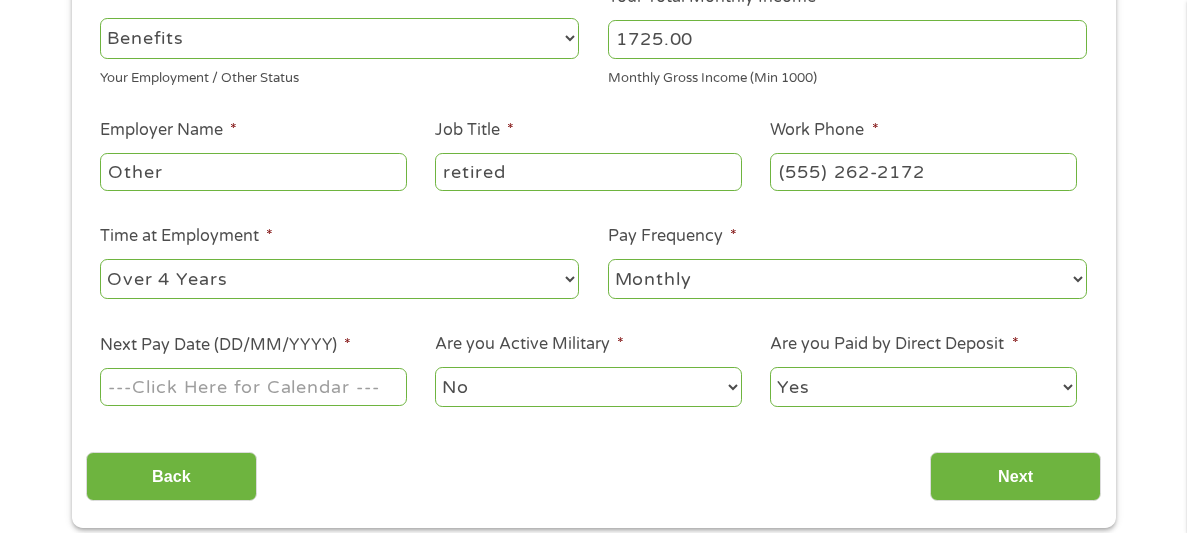 scroll, scrollTop: 404, scrollLeft: 0, axis: vertical 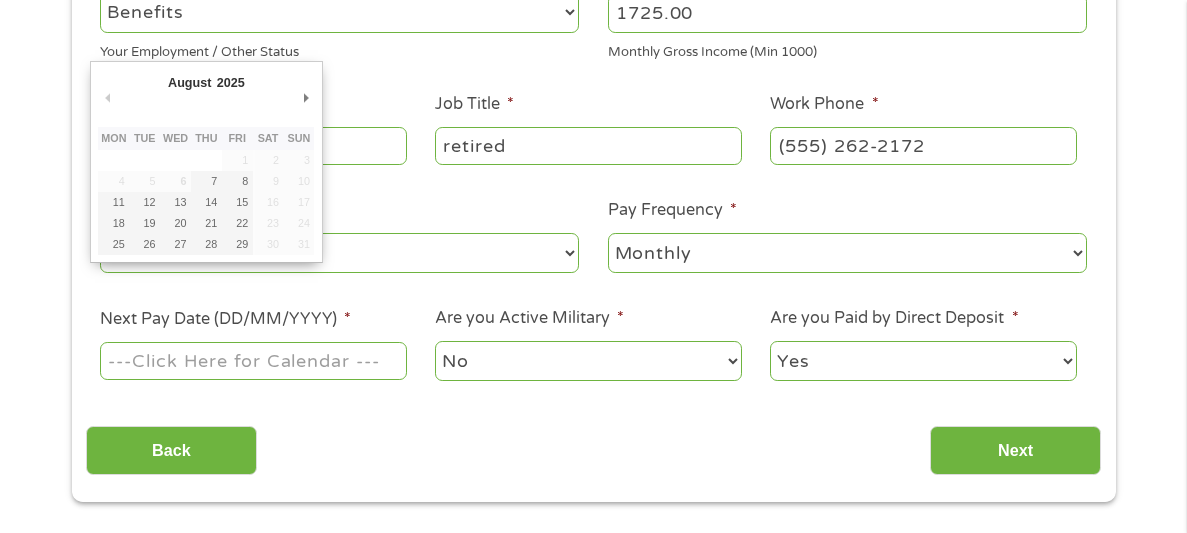 click on "Next Pay Date (DD/MM/YYYY) *" at bounding box center [253, 361] 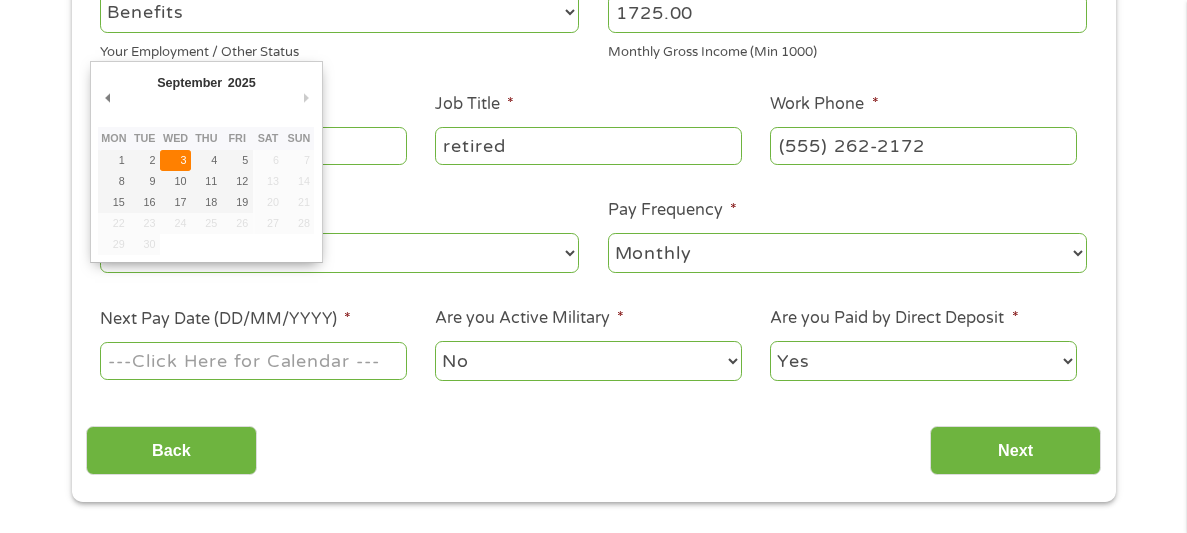 type on "03/09/2025" 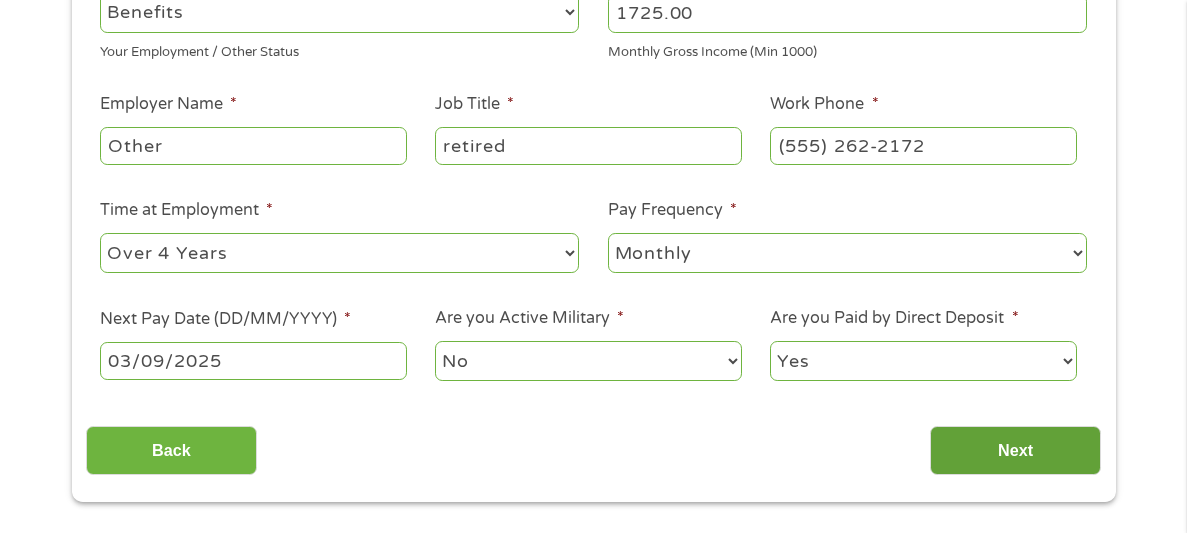 click on "Next" at bounding box center [1015, 450] 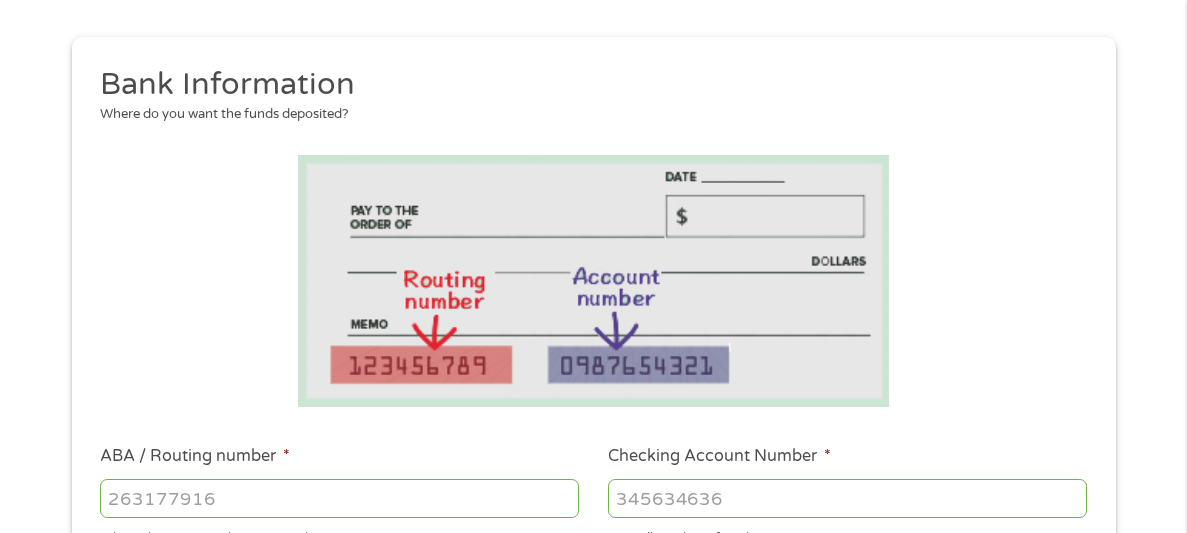 scroll, scrollTop: 7, scrollLeft: 8, axis: both 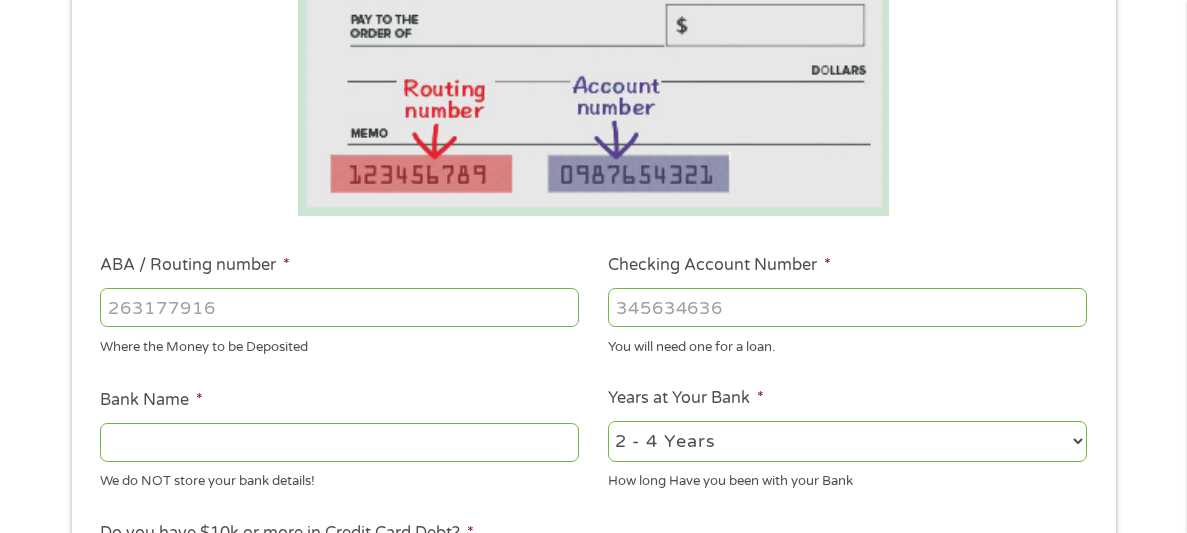 click on "ABA / Routing number *" at bounding box center (339, 307) 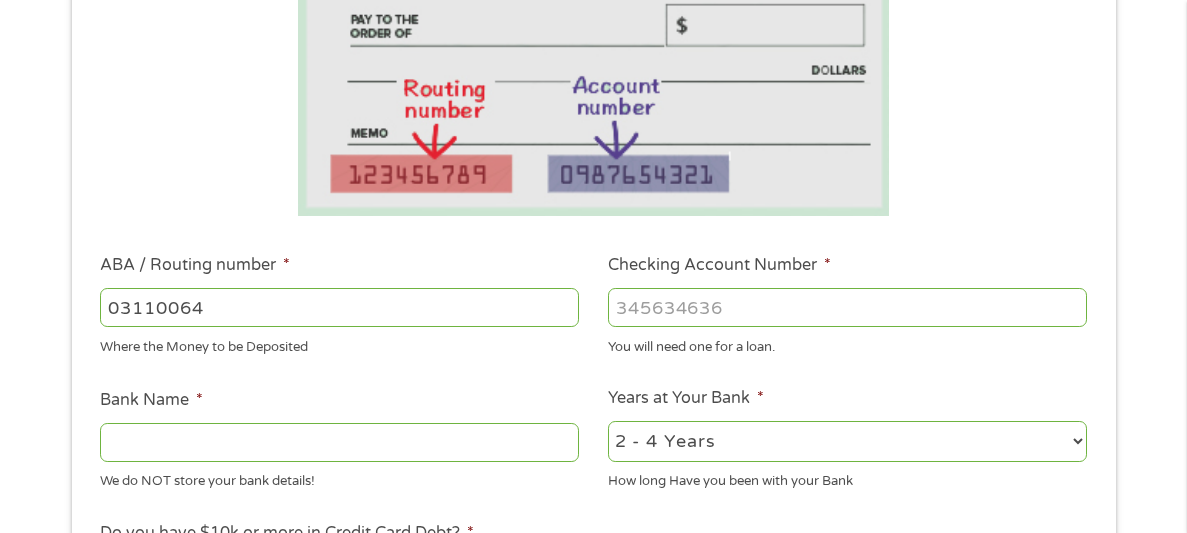 type on "031100649" 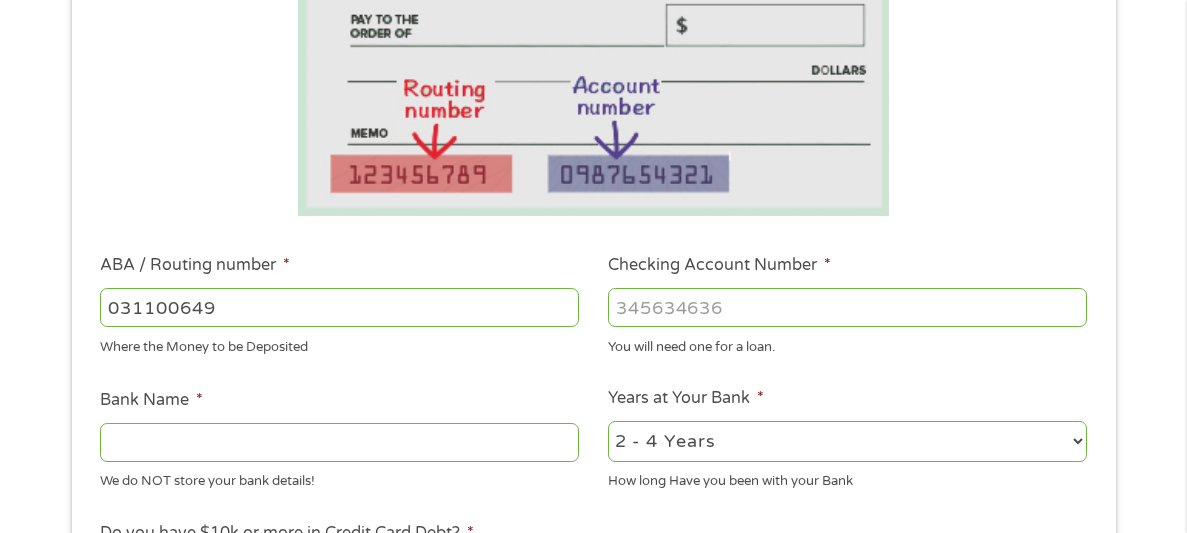 type on "DISCOVER BANK" 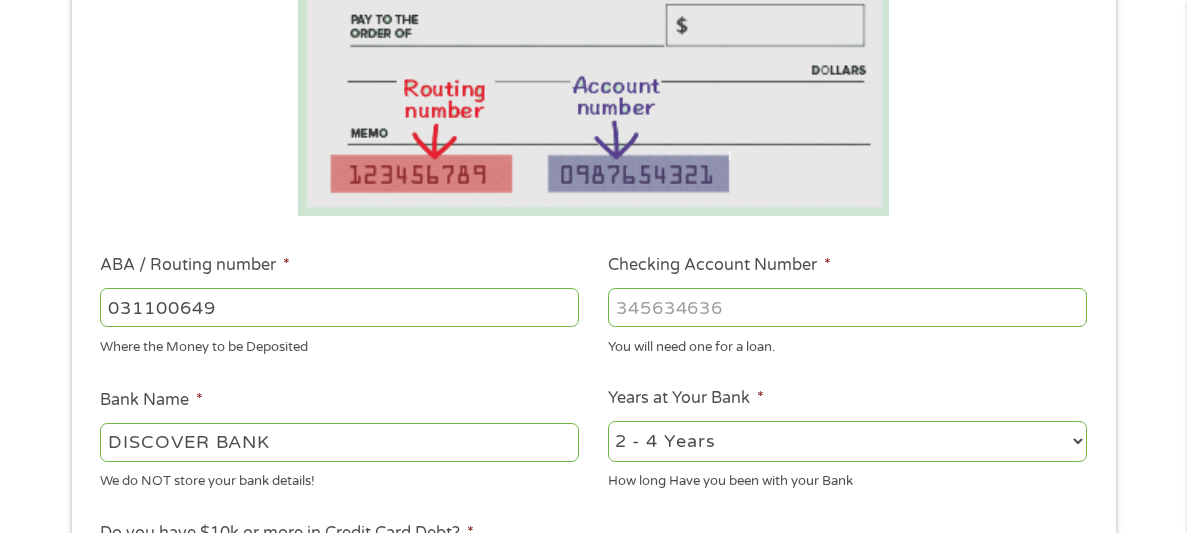 type on "031100649" 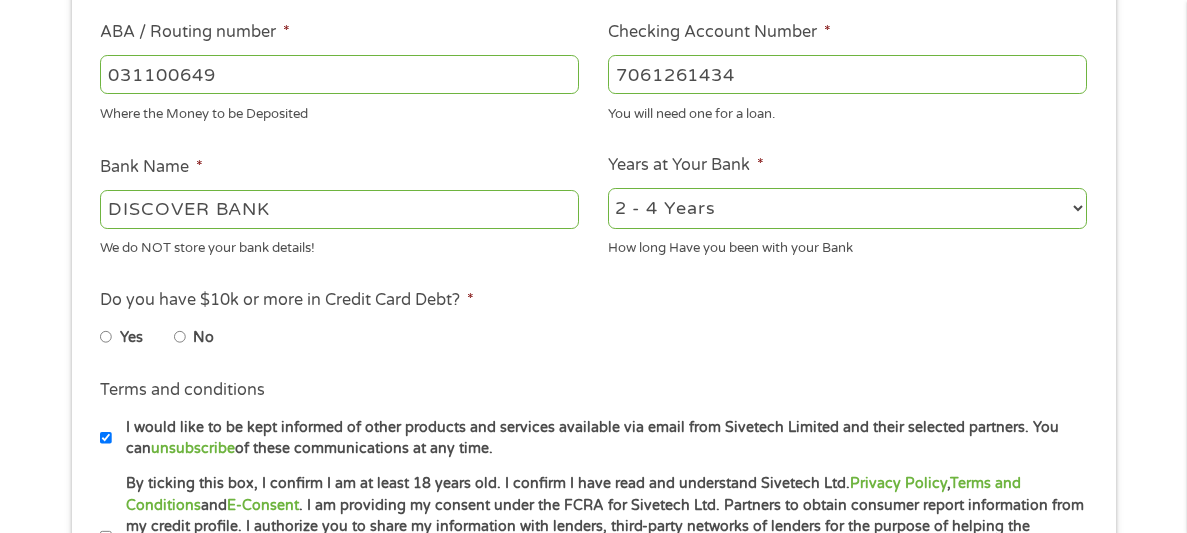 scroll, scrollTop: 652, scrollLeft: 0, axis: vertical 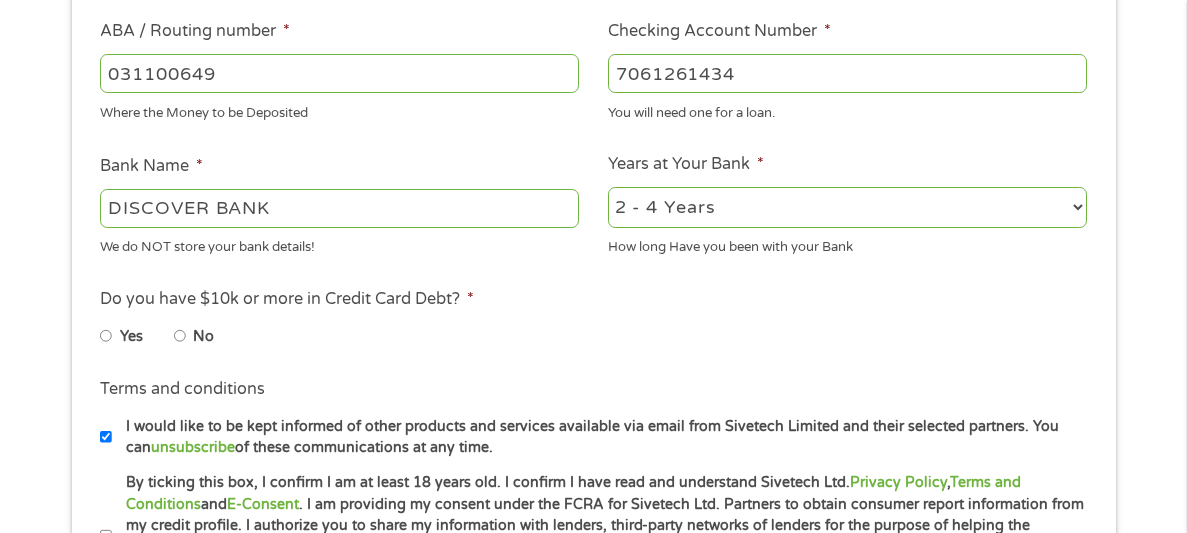 type on "7061261434" 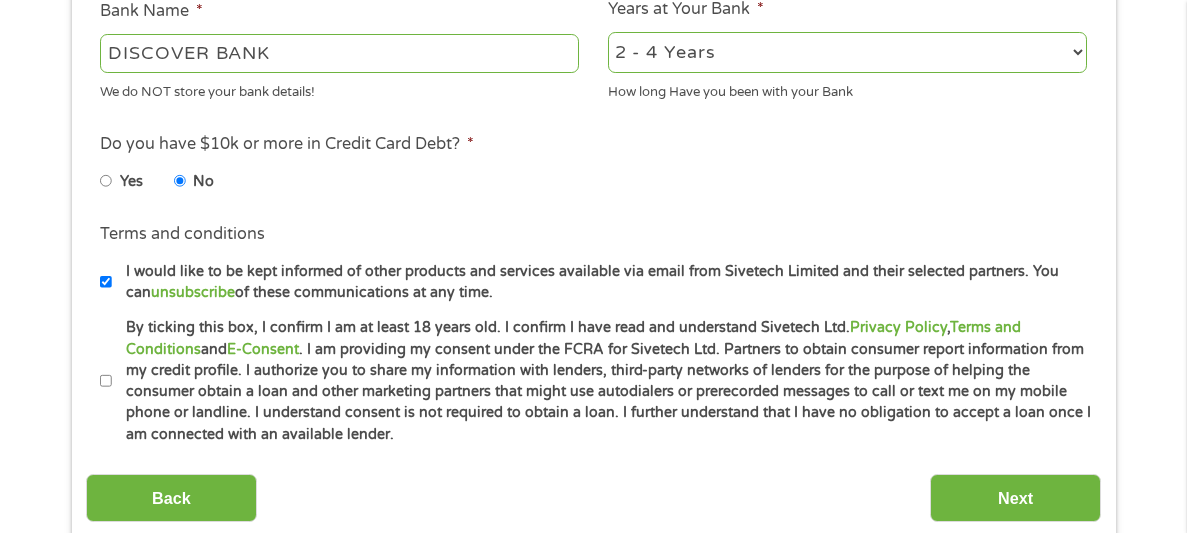 scroll, scrollTop: 868, scrollLeft: 0, axis: vertical 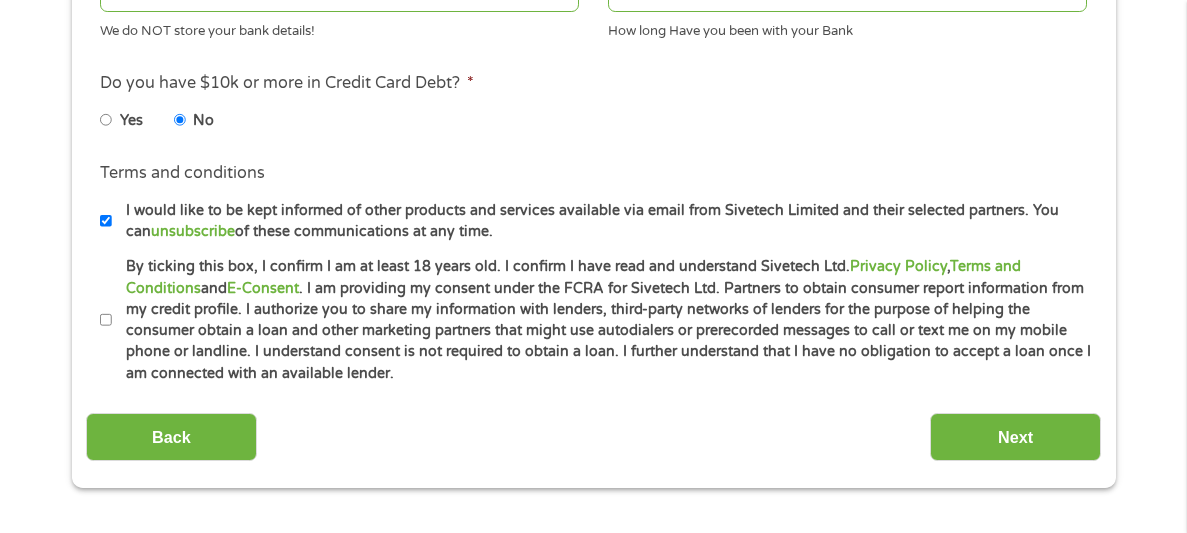 click on "By ticking this box, I confirm I am at least 18 years old. I confirm I have read and understand Sivetech Ltd.  Privacy Policy ,  Terms and Conditions  and  E-Consent . I am providing my consent under the FCRA for Sivetech Ltd. Partners to obtain consumer report information from my credit profile. I authorize you to share my information with lenders, third-party networks of lenders for the purpose of helping the consumer obtain a loan and other marketing partners that might use autodialers or prerecorded messages to call or text me on my mobile phone or landline. I understand consent is not required to obtain a loan. I further understand that I have no obligation to accept a loan once I am connected with an available lender." at bounding box center (106, 320) 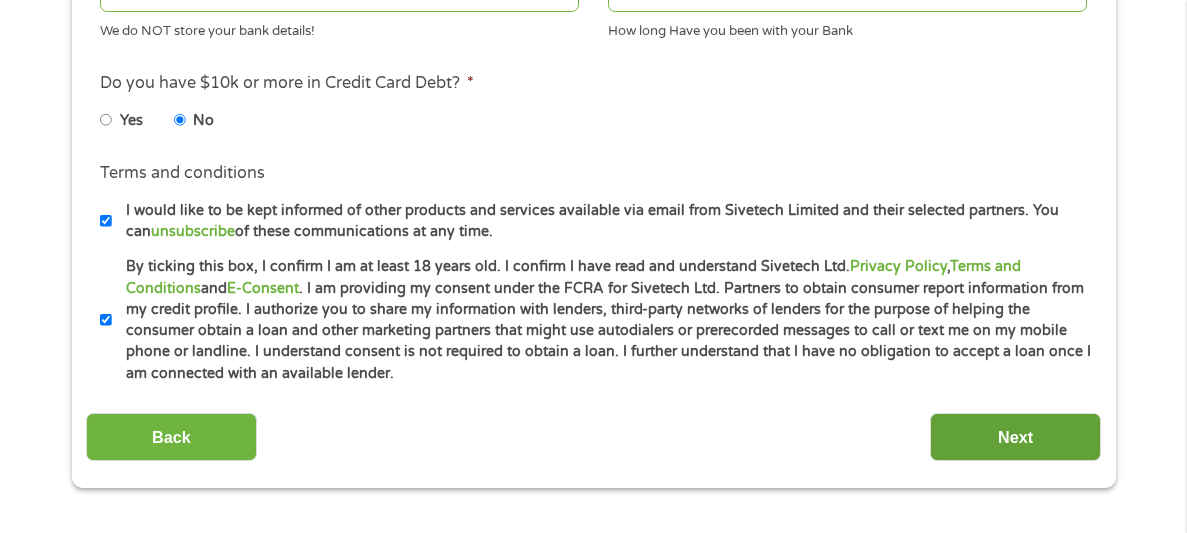 click on "Next" at bounding box center [1015, 437] 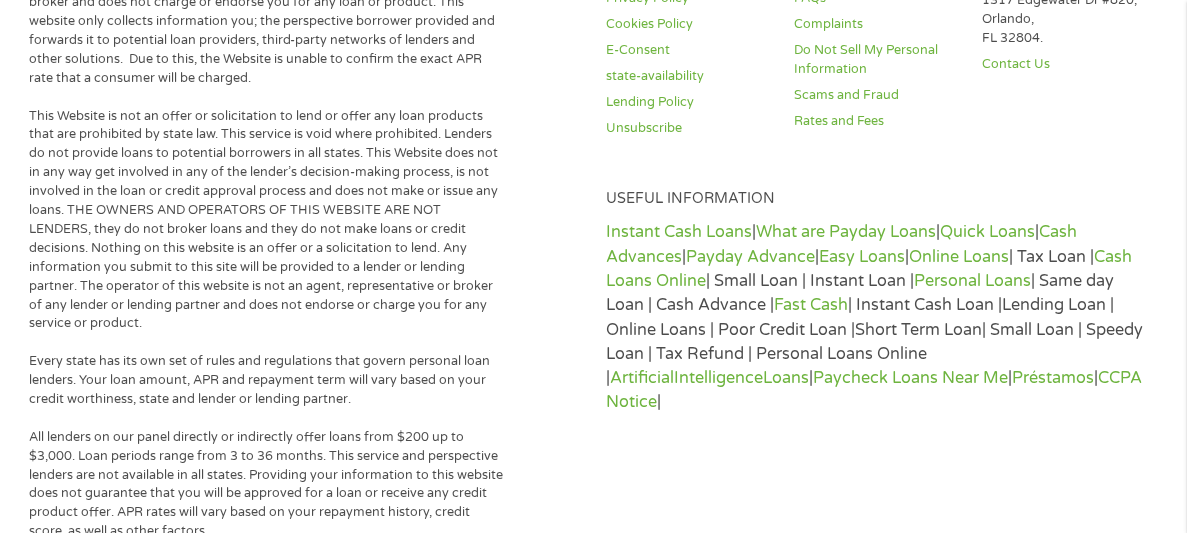 scroll, scrollTop: 7, scrollLeft: 8, axis: both 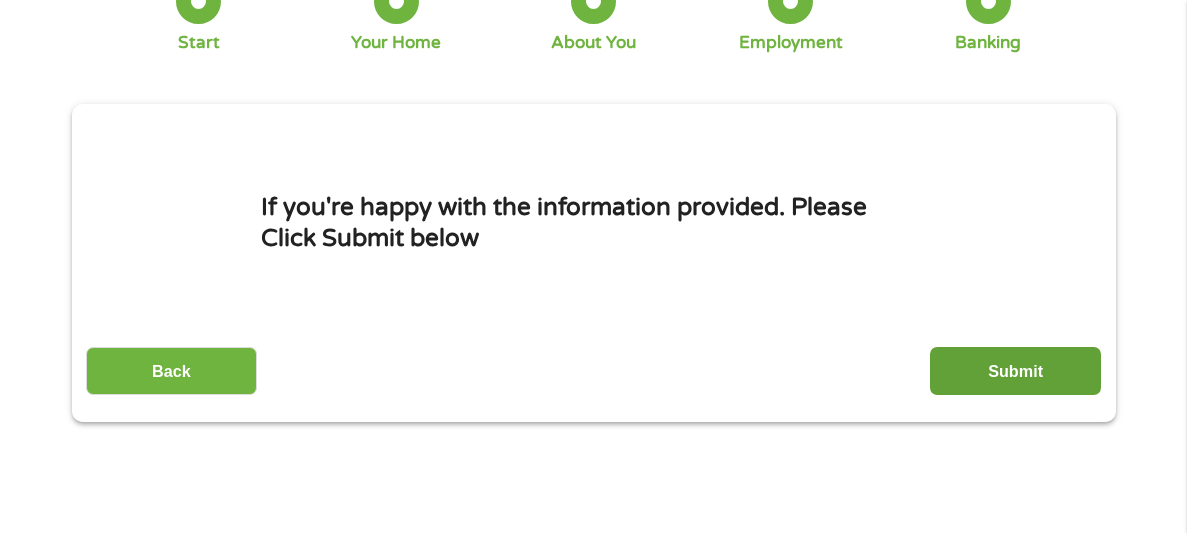 click on "Submit" at bounding box center [1015, 371] 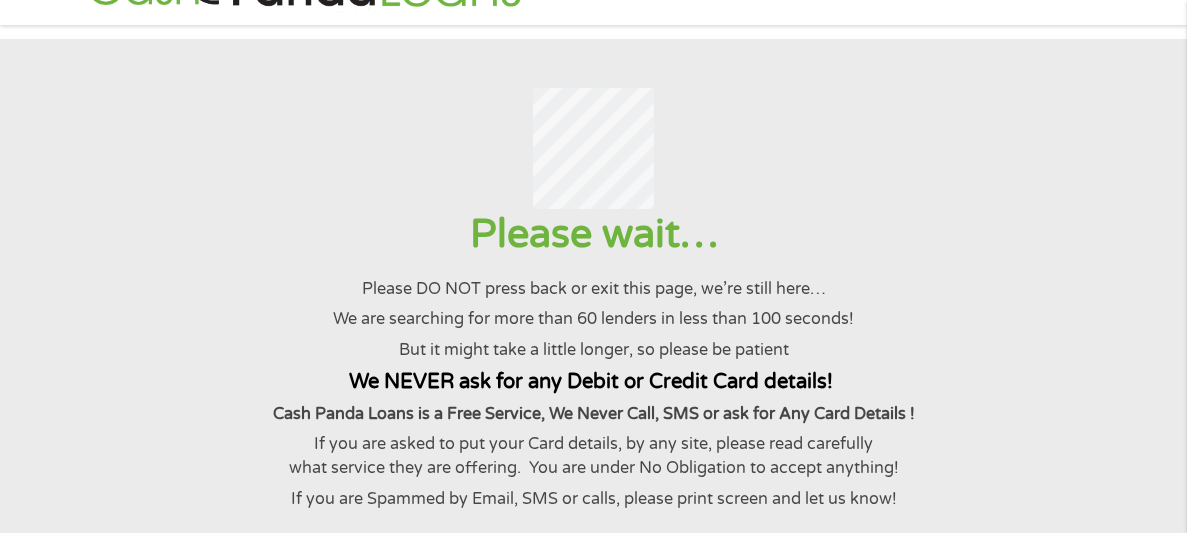 scroll, scrollTop: 0, scrollLeft: 0, axis: both 